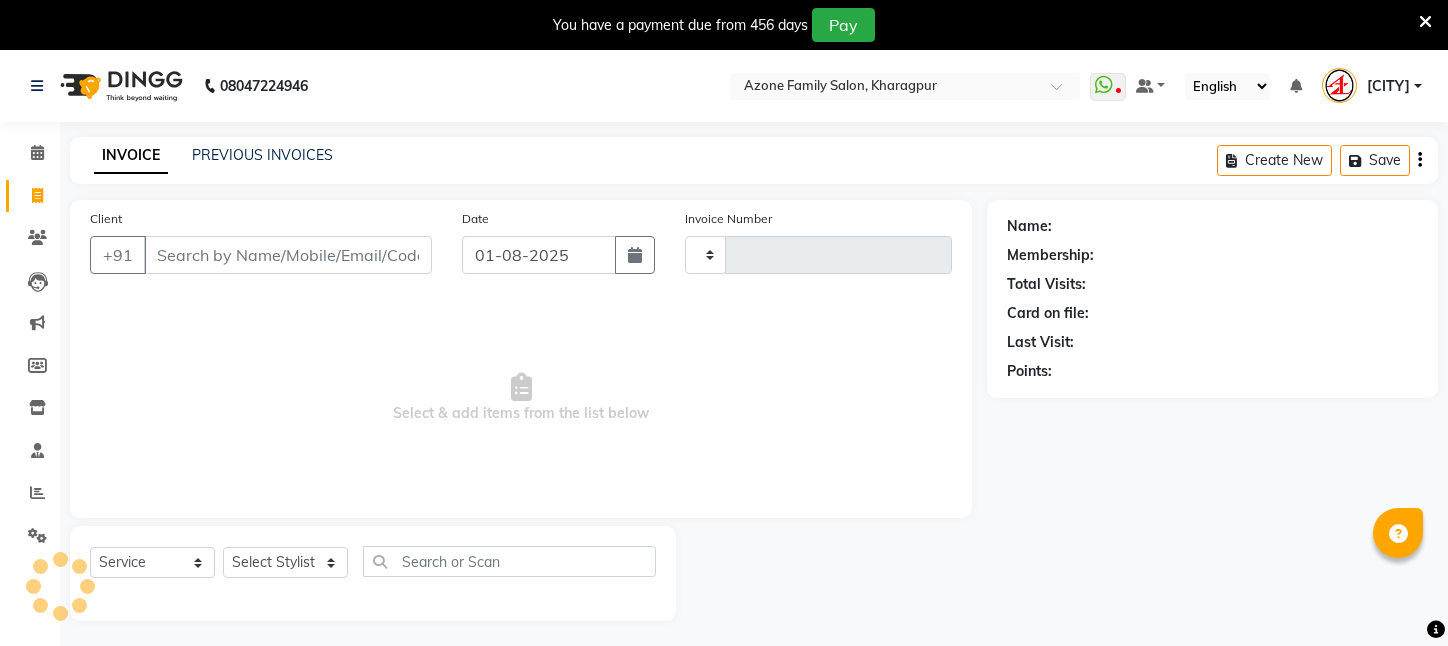 select on "service" 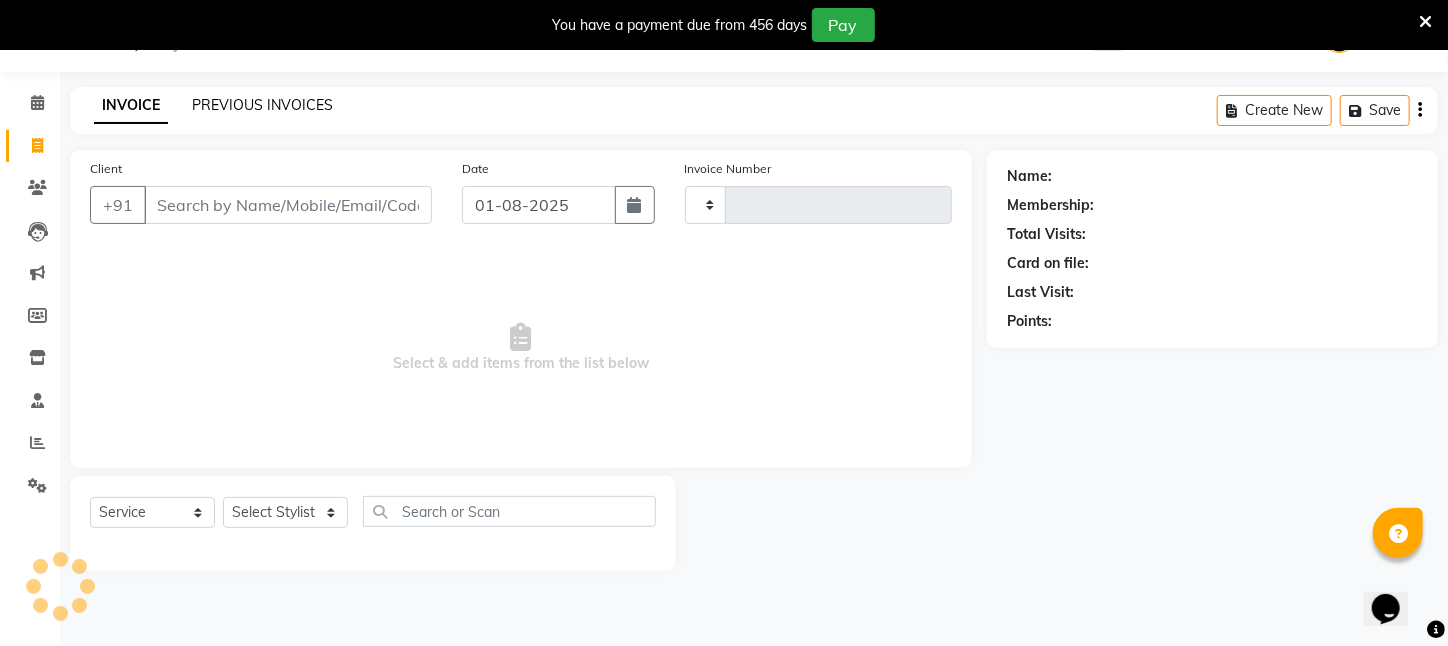 scroll, scrollTop: 0, scrollLeft: 0, axis: both 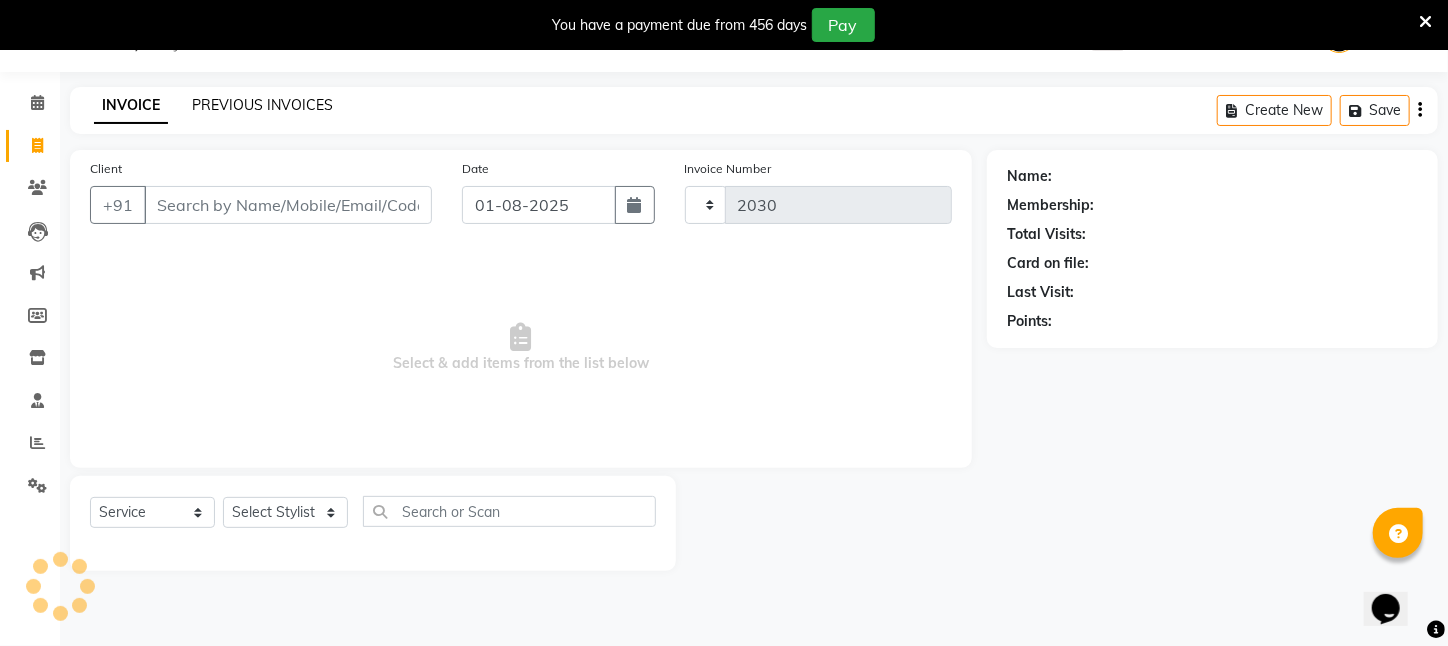 select on "4296" 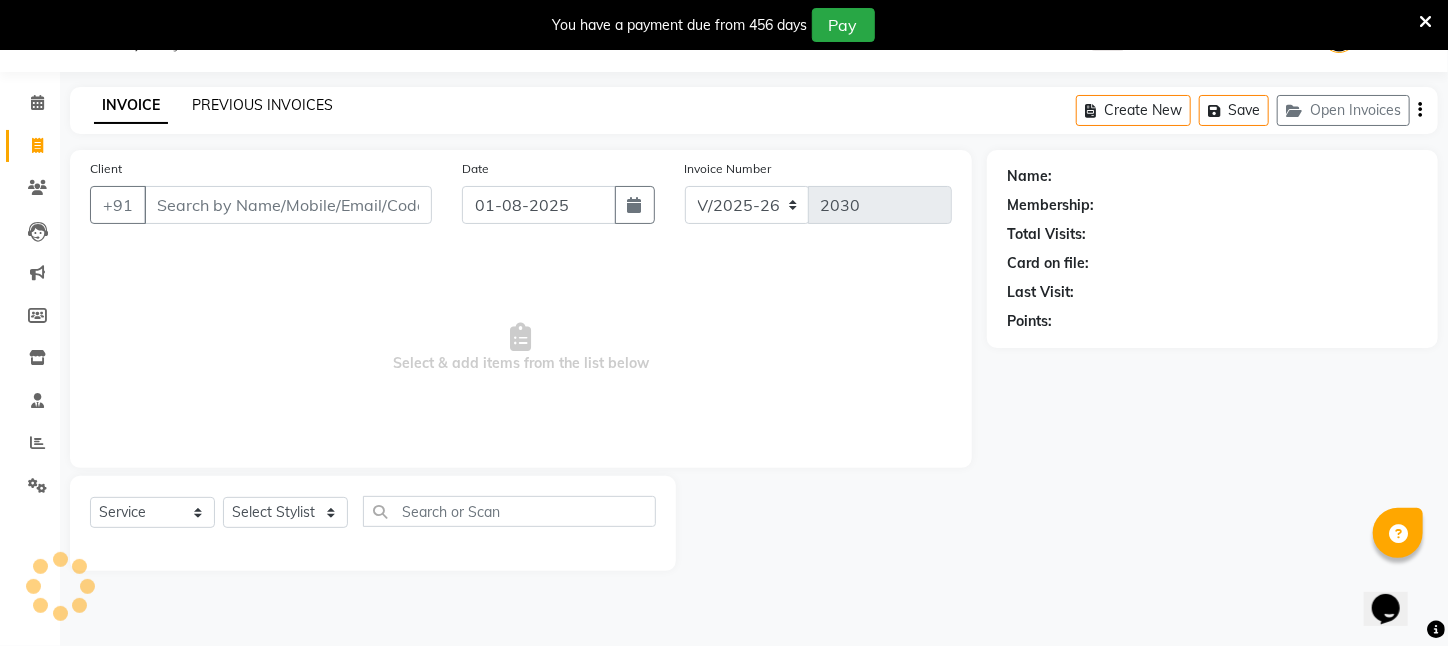 click on "PREVIOUS INVOICES" 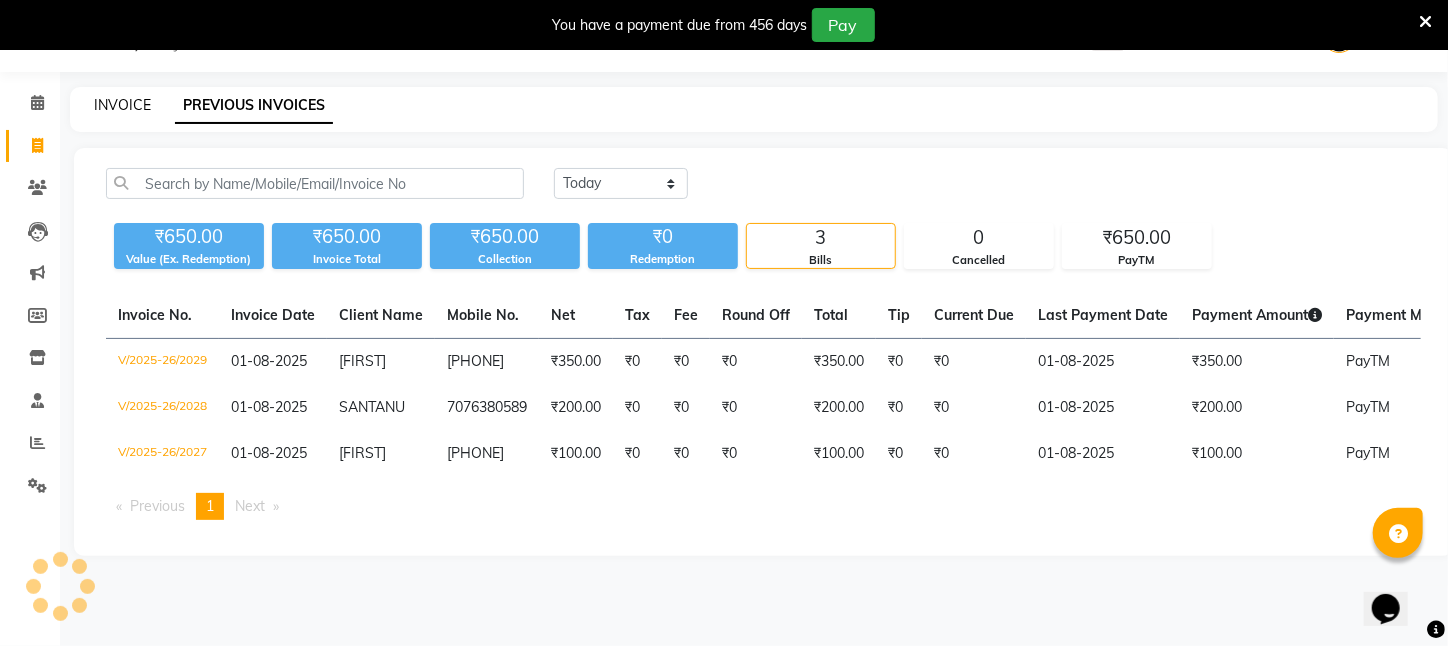click on "INVOICE" 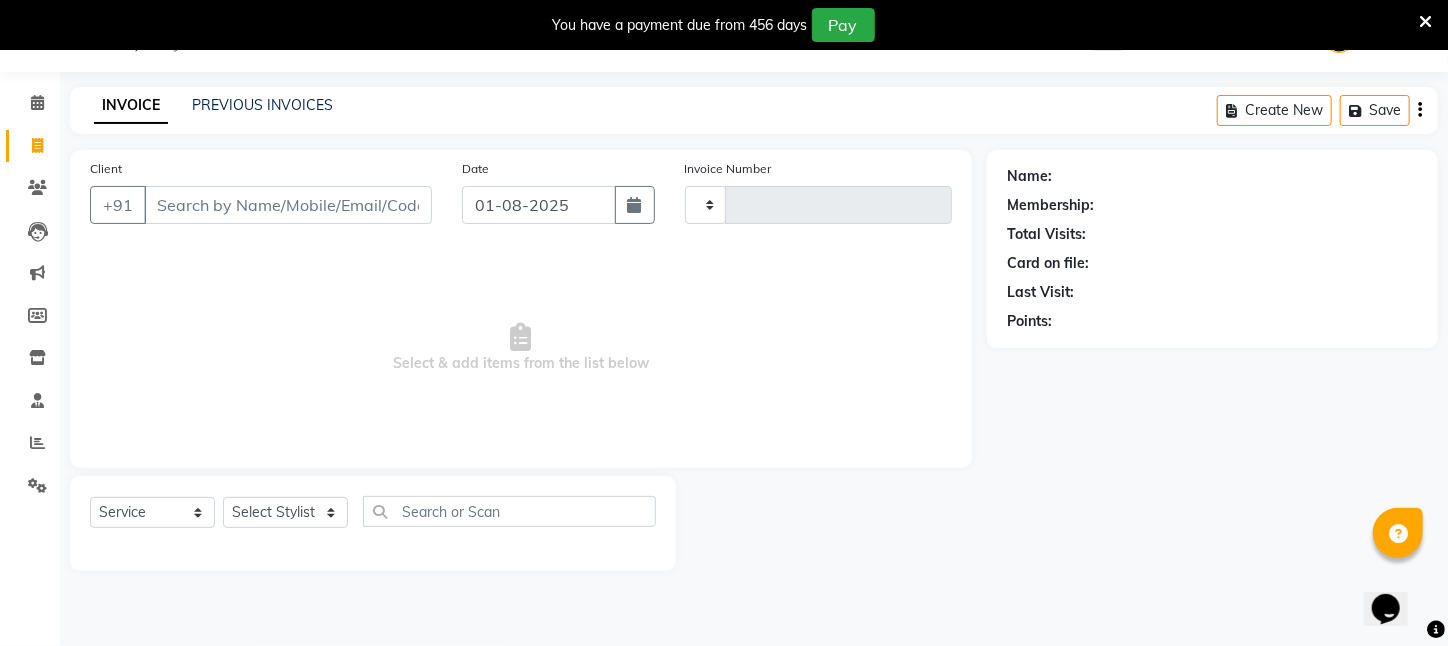 type on "2030" 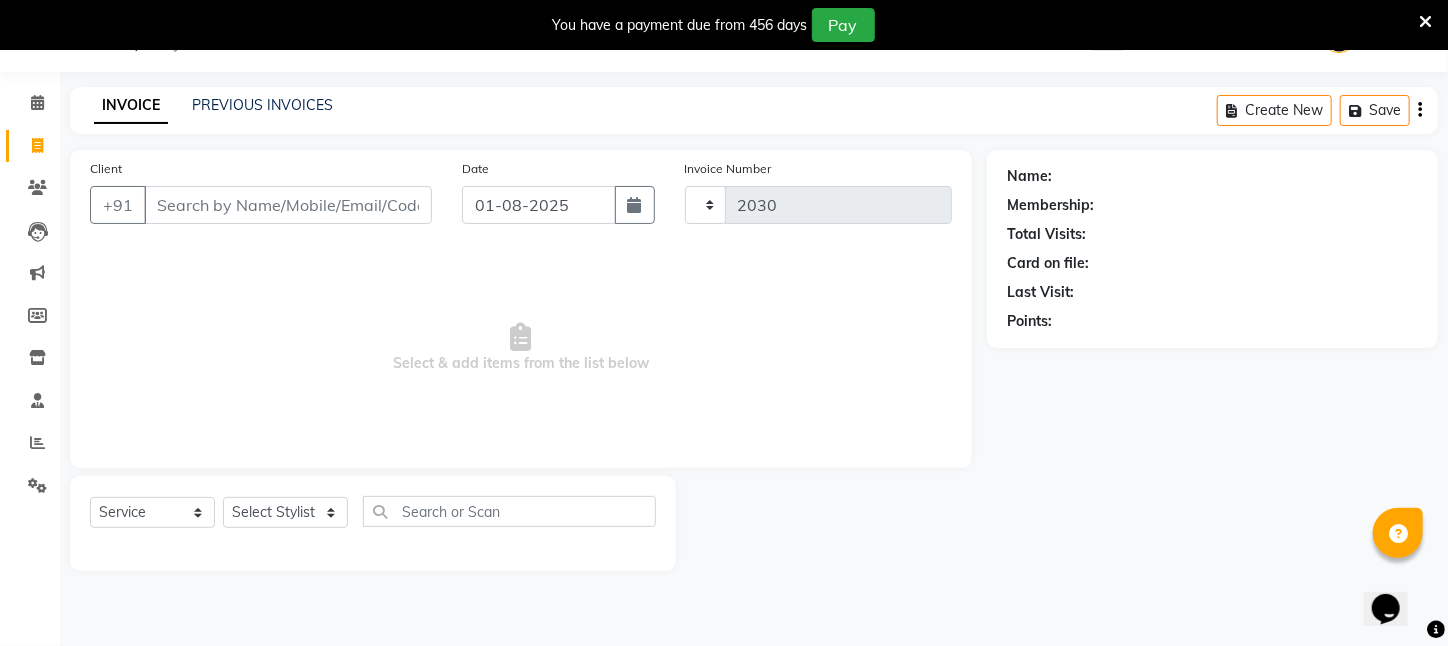 select on "4296" 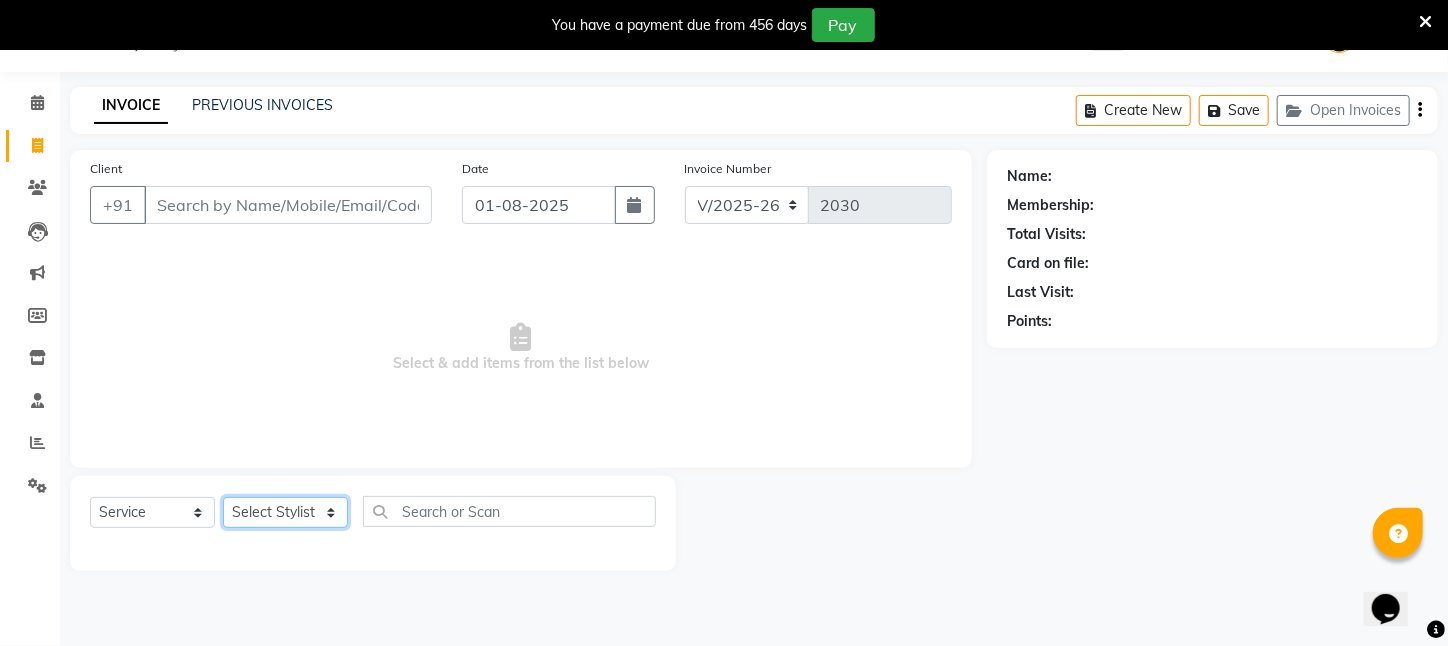 click on "Select Stylist [FIRST] [LAST] ARPITA DEEPIKA IMRAAN Injamam KESHAV [CITY] [FIRST] [LAST] Manisha MOUMITA NEHA Rahim Ruma SAIMA Shibani Sujit Suman TINKU Venu" 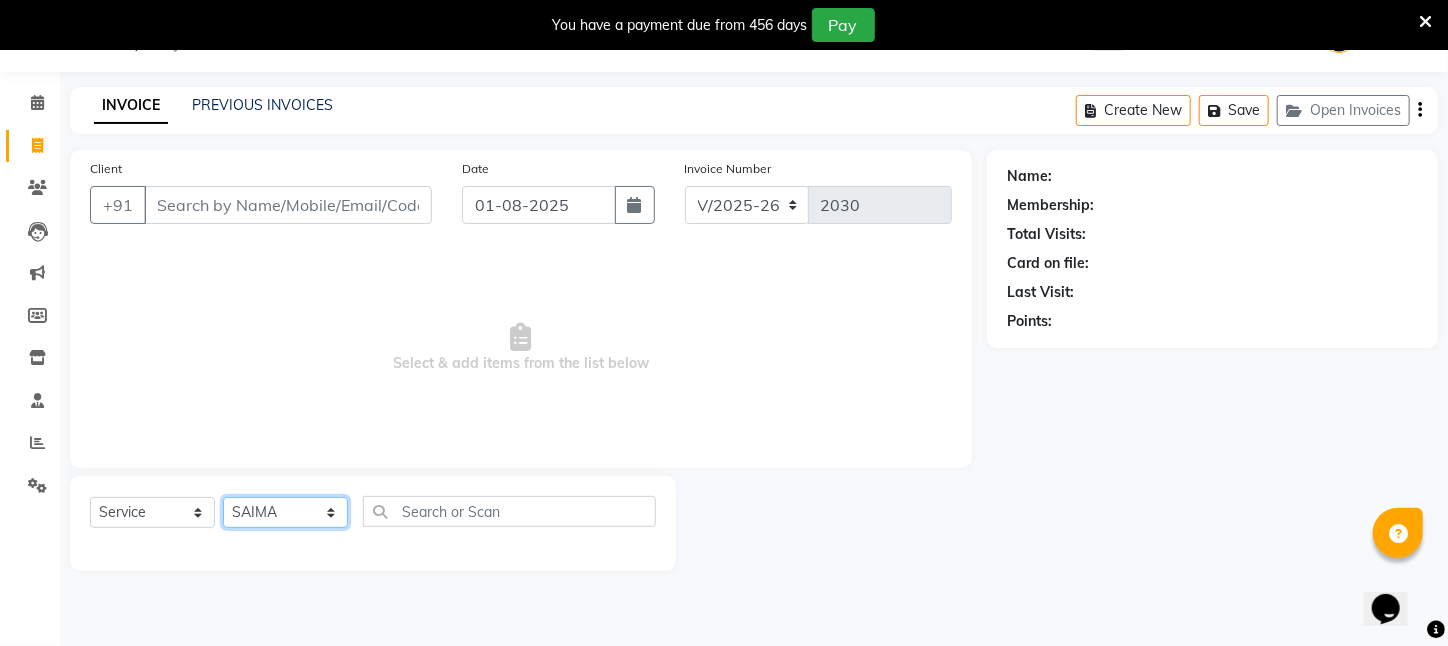 click on "Select Stylist [FIRST] [LAST] ARPITA DEEPIKA IMRAAN Injamam KESHAV [CITY] [FIRST] [LAST] Manisha MOUMITA NEHA Rahim Ruma SAIMA Shibani Sujit Suman TINKU Venu" 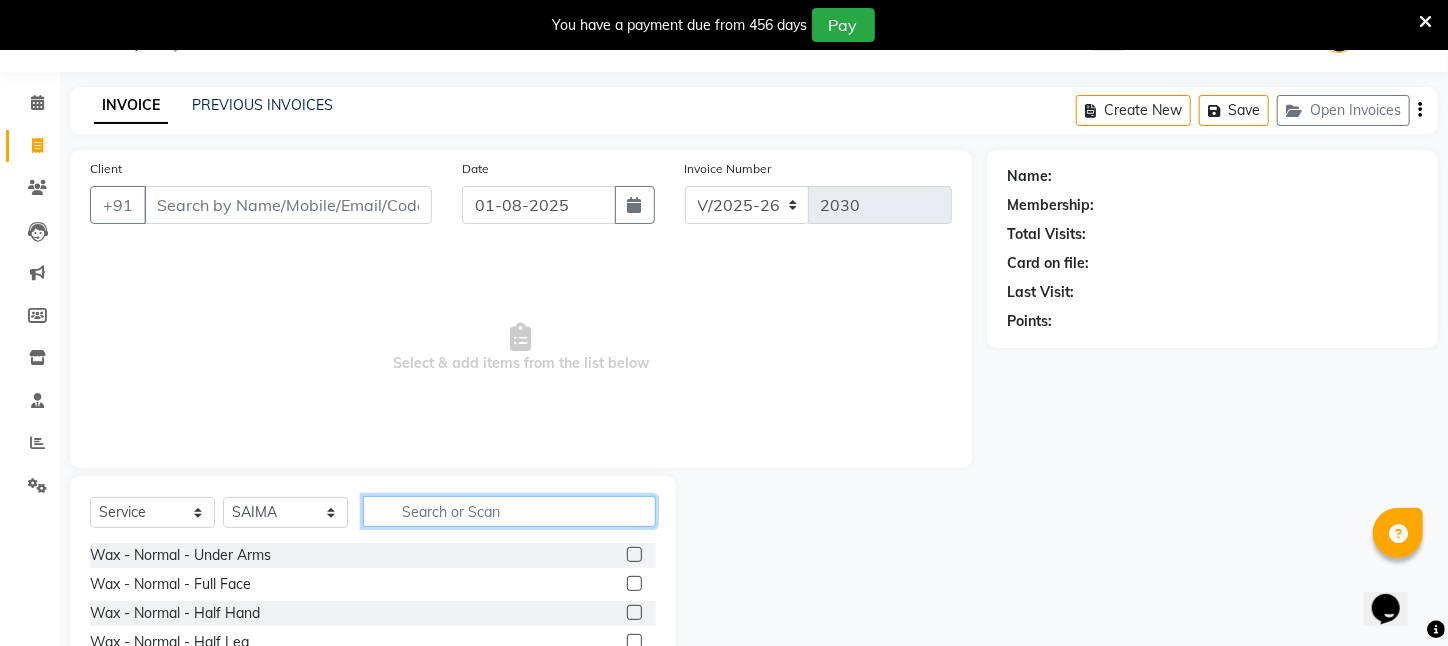 click 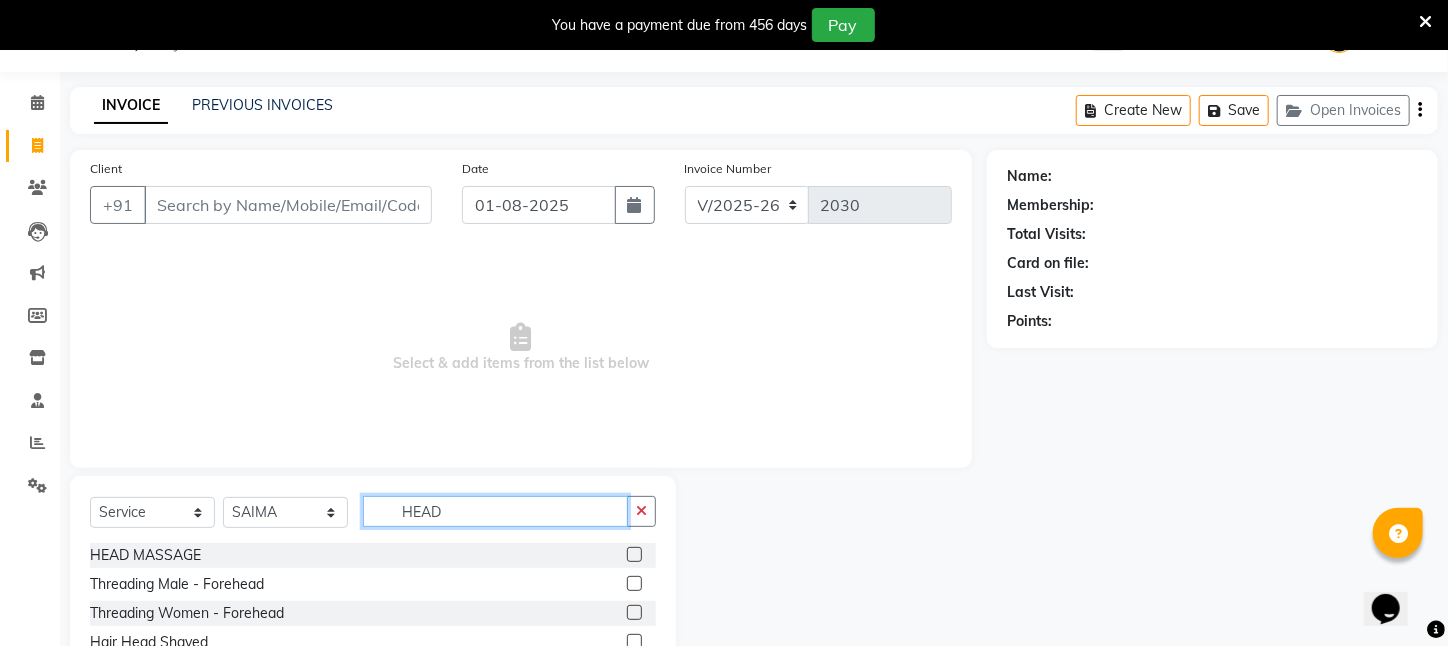 scroll, scrollTop: 204, scrollLeft: 0, axis: vertical 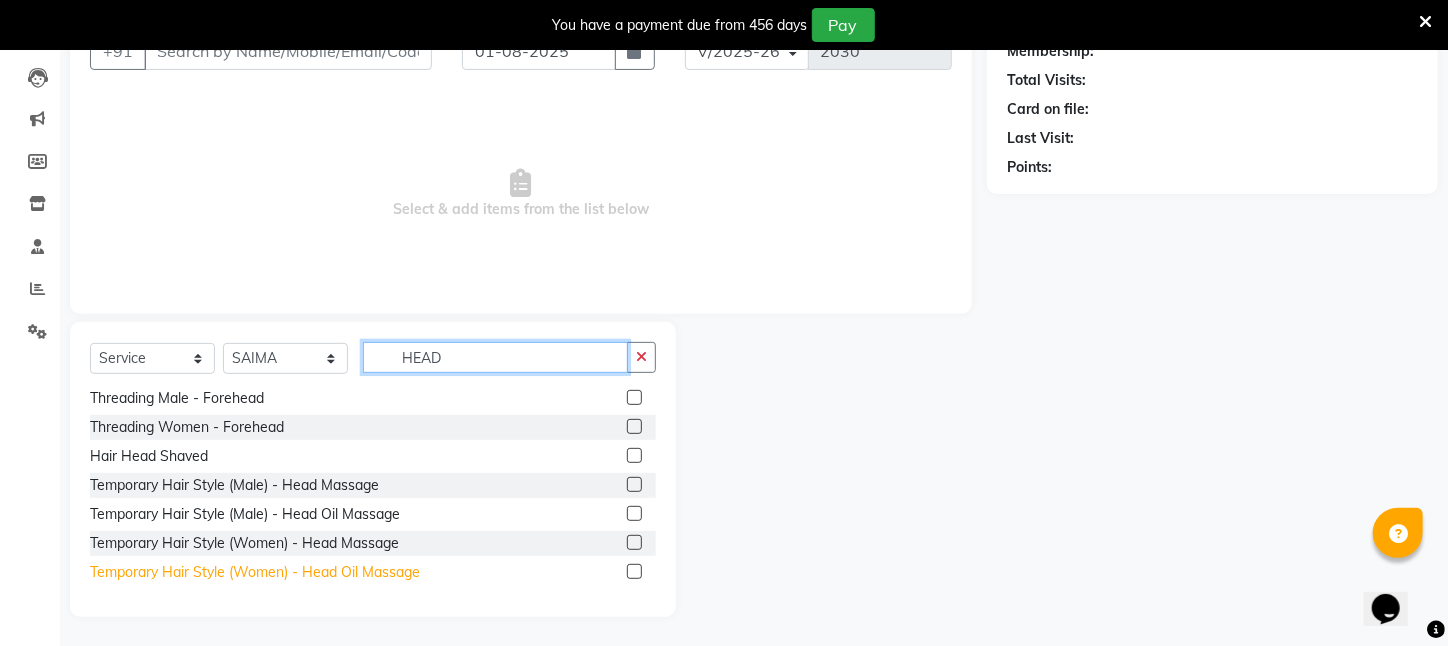 type on "HEAD" 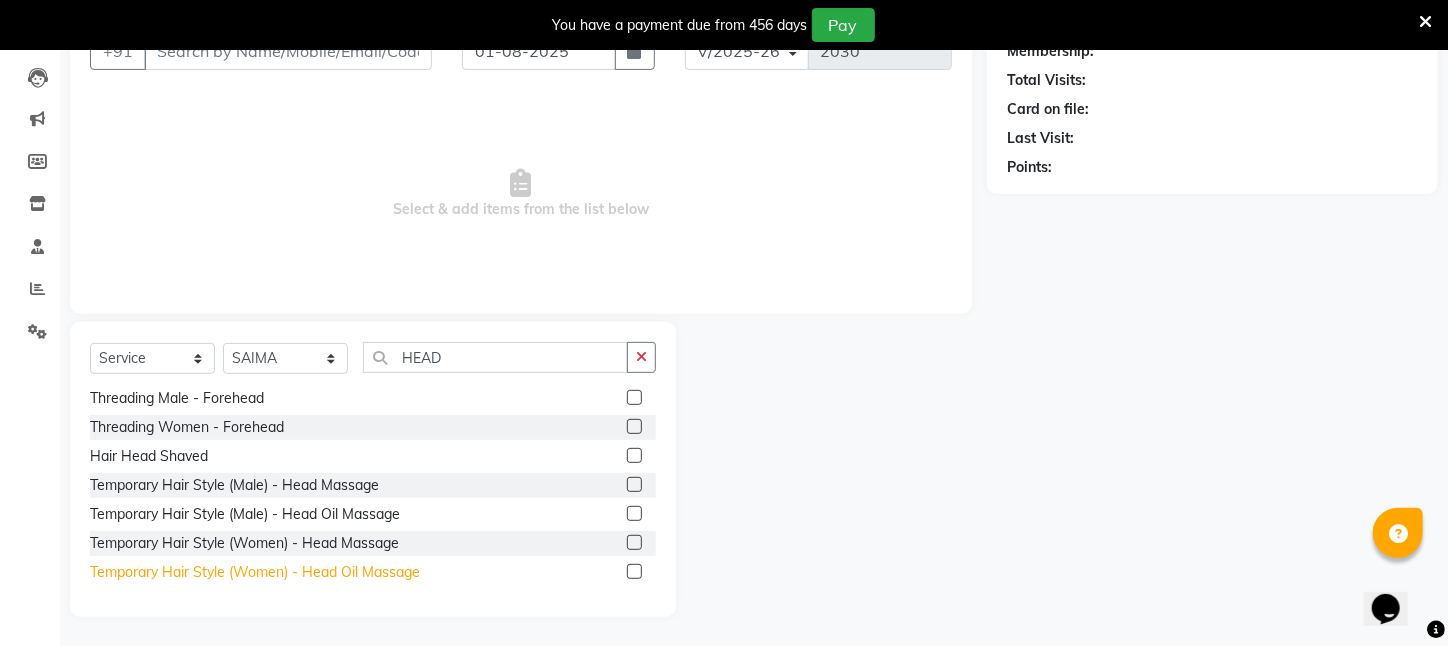 click on "Temporary Hair Style (Women)   -   Head Oil Massage" 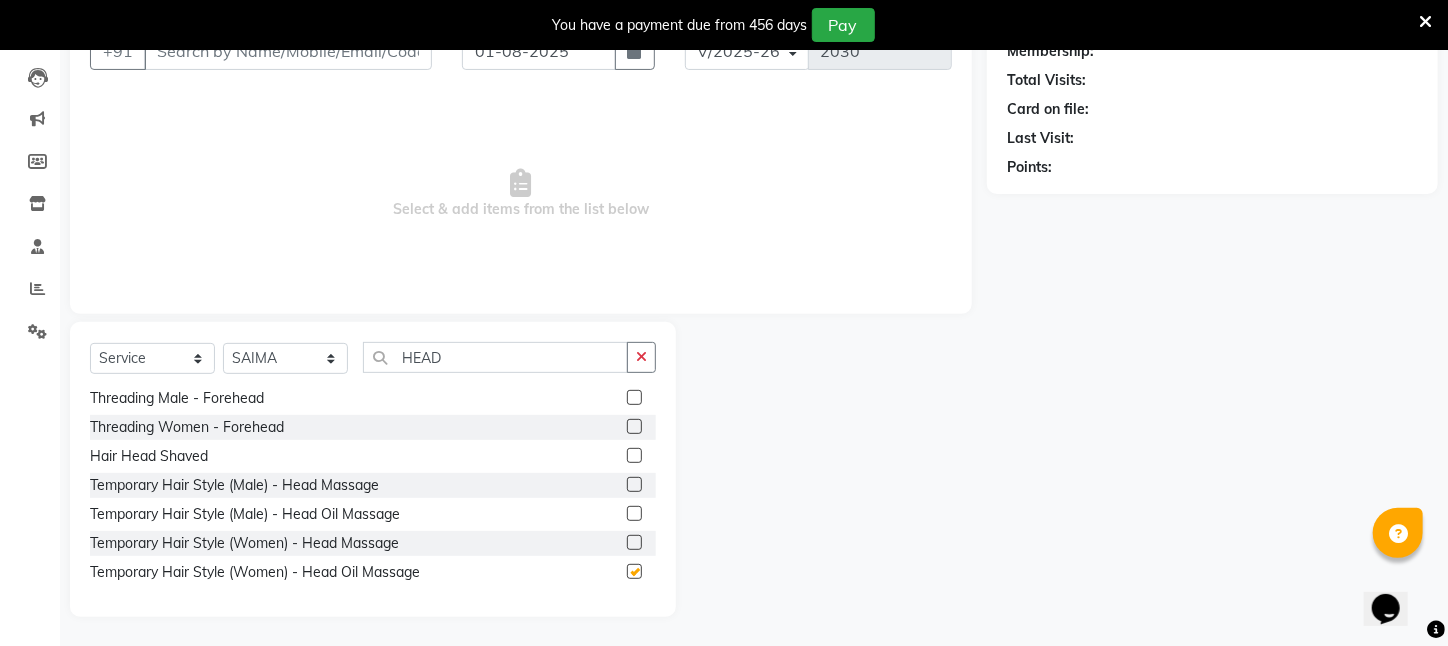 checkbox on "false" 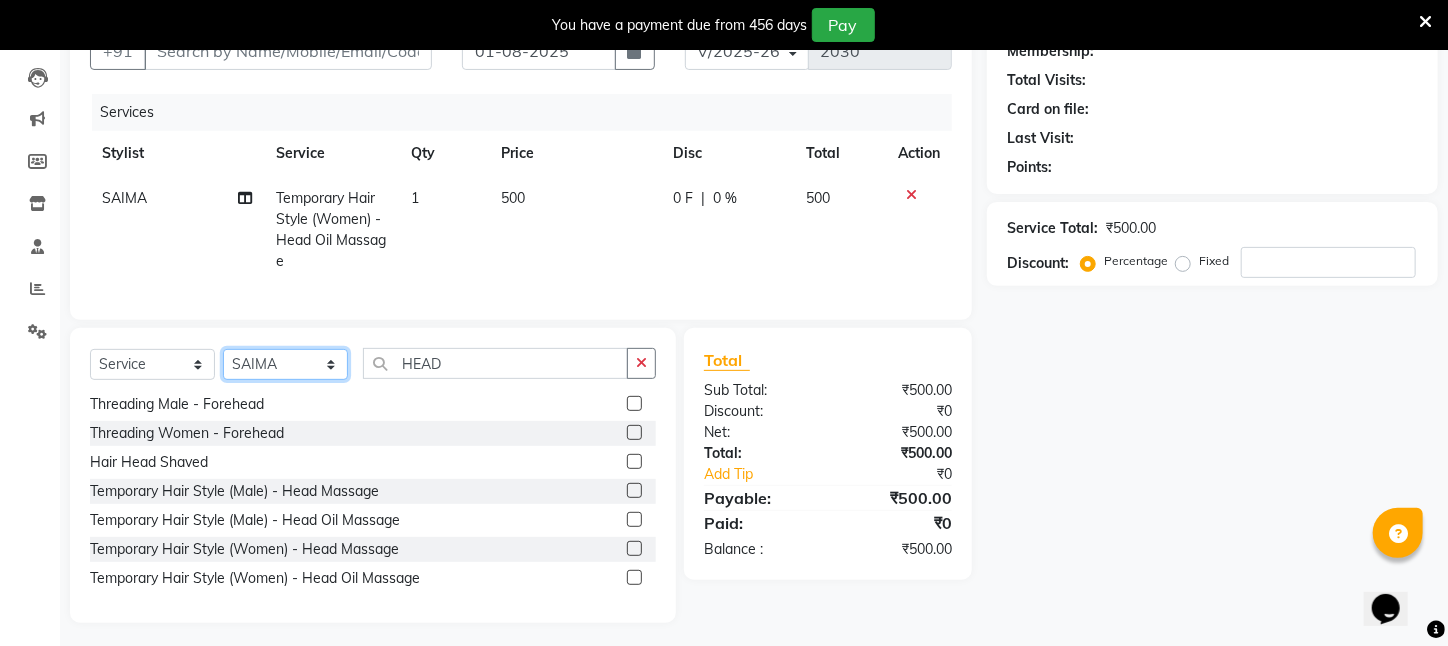click on "Select Stylist [FIRST] [LAST] ARPITA DEEPIKA IMRAAN Injamam KESHAV [CITY] [FIRST] [LAST] Manisha MOUMITA NEHA Rahim Ruma SAIMA Shibani Sujit Suman TINKU Venu" 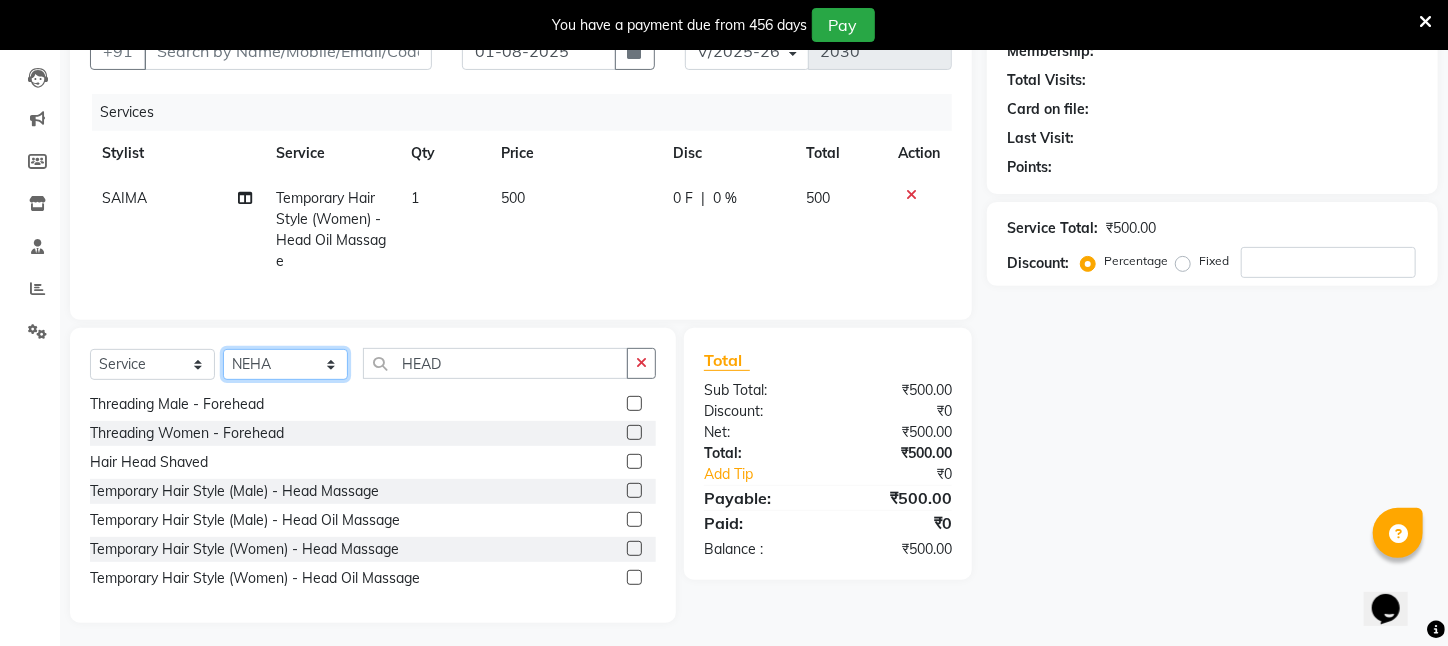 click on "Select Stylist [FIRST] [LAST] ARPITA DEEPIKA IMRAAN Injamam KESHAV [CITY] [FIRST] [LAST] Manisha MOUMITA NEHA Rahim Ruma SAIMA Shibani Sujit Suman TINKU Venu" 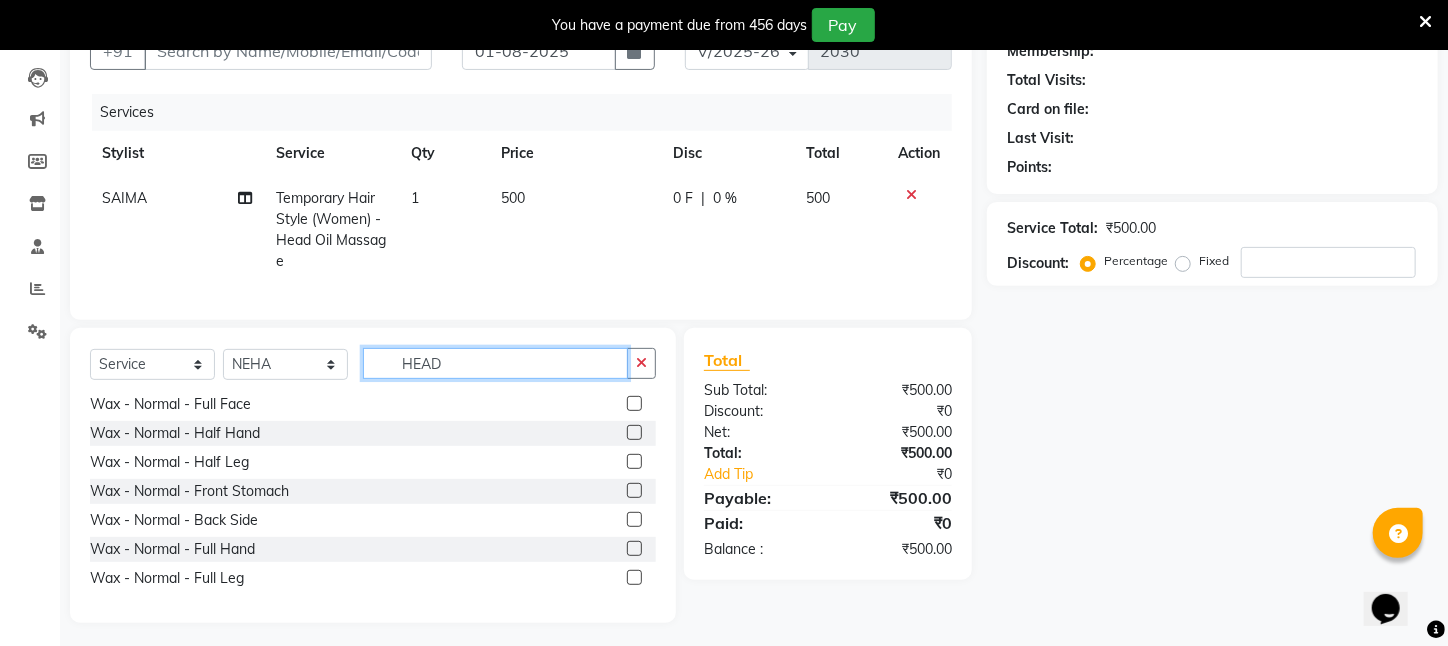 drag, startPoint x: 451, startPoint y: 380, endPoint x: 279, endPoint y: 374, distance: 172.10461 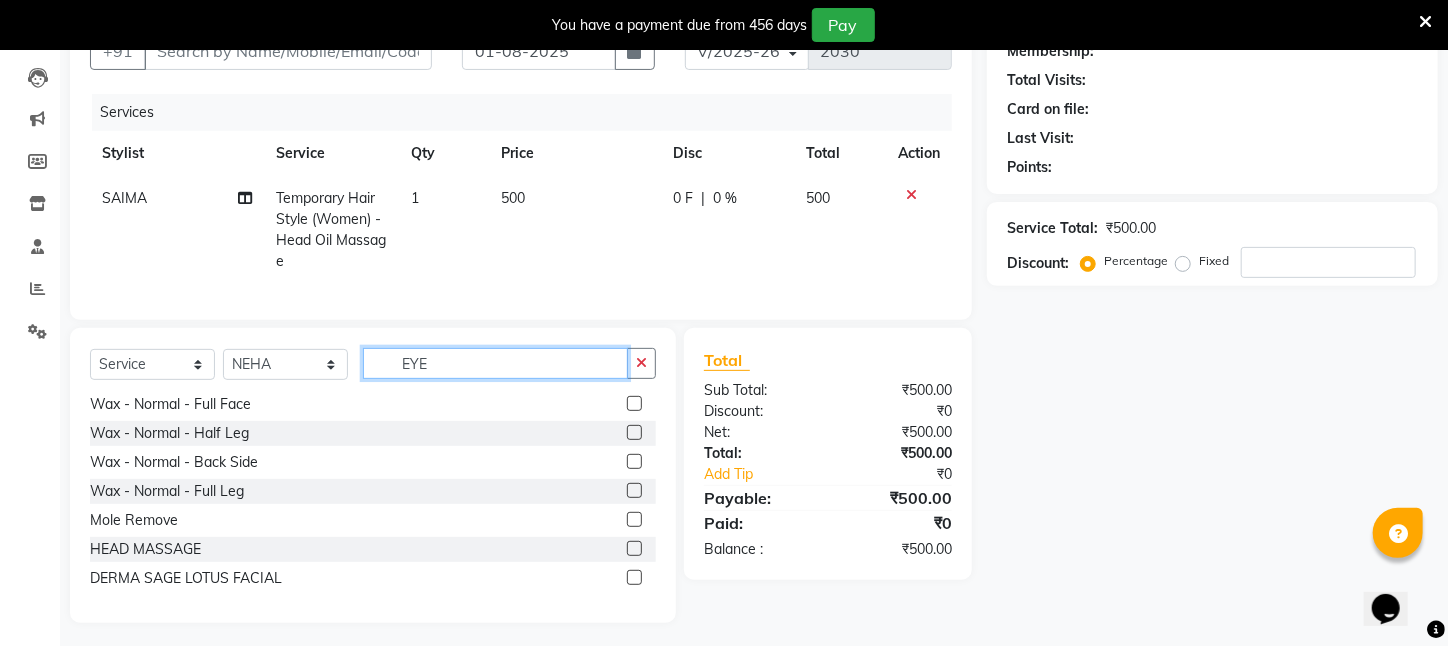 scroll, scrollTop: 0, scrollLeft: 0, axis: both 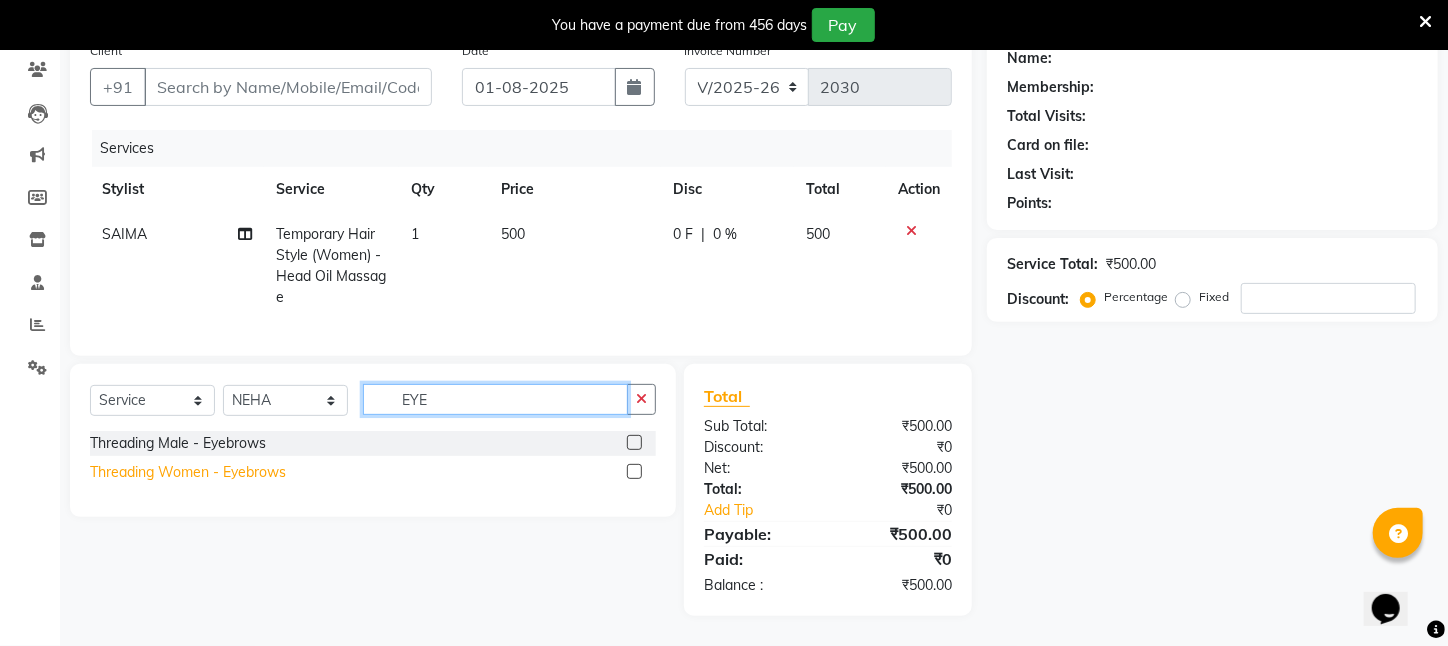 type on "EYE" 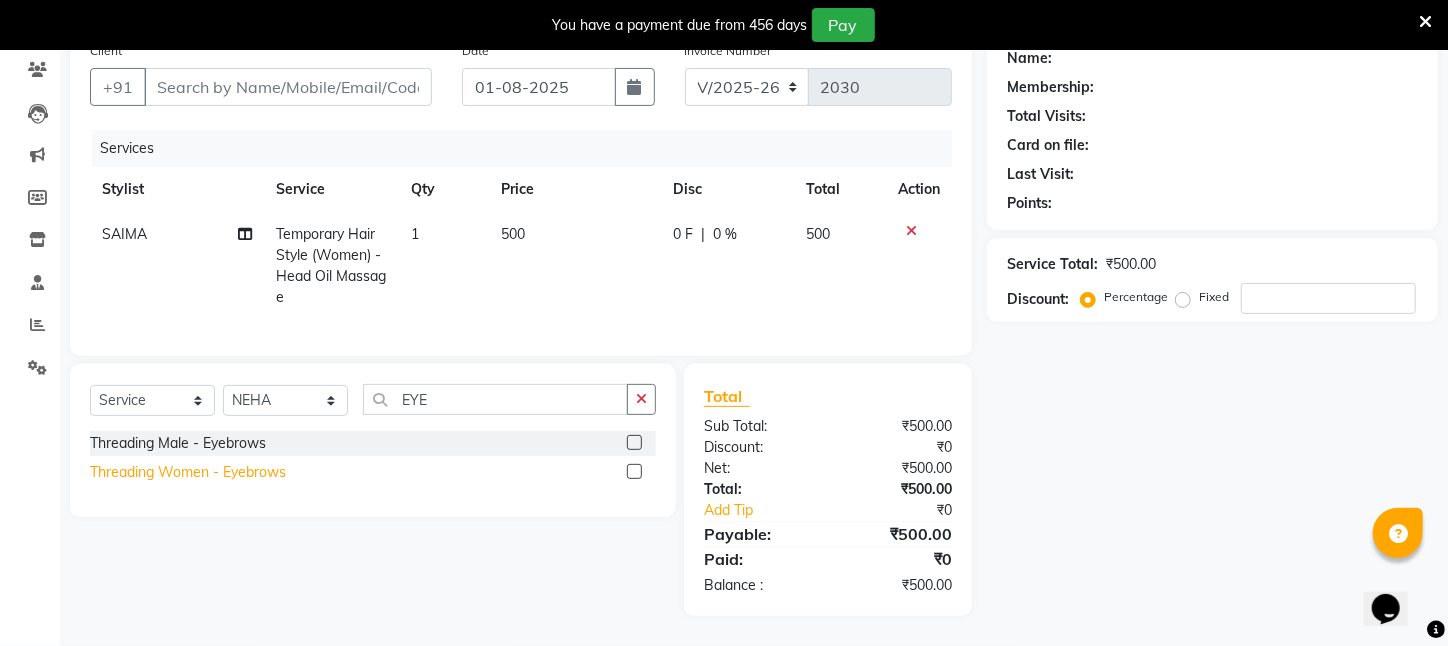 click on "Threading Women    -   Eyebrows" 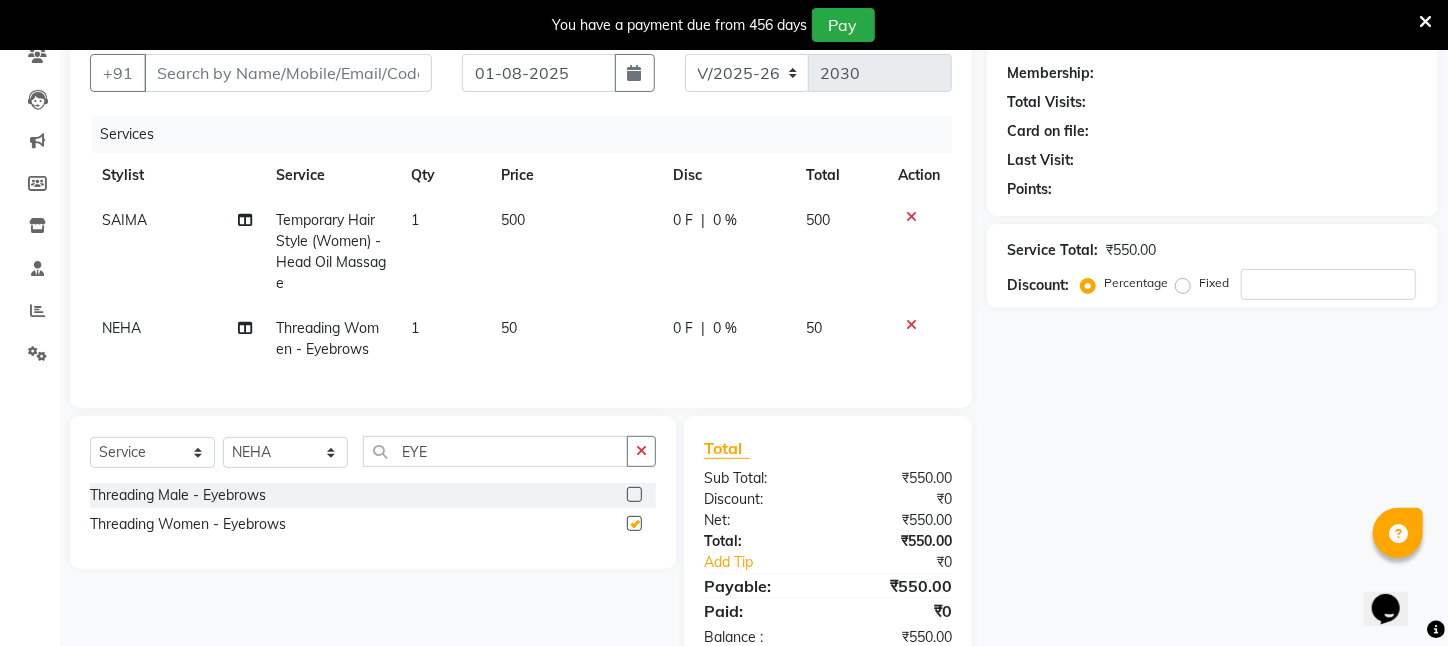 checkbox on "false" 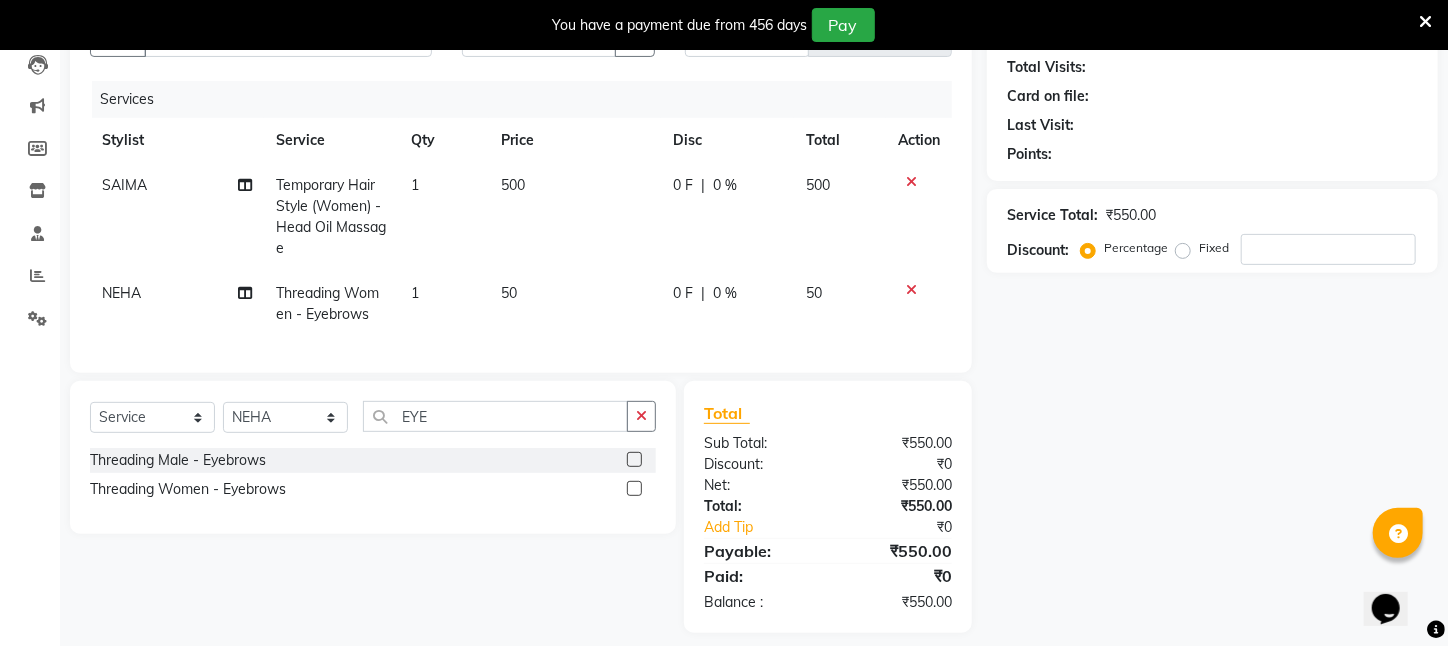 scroll, scrollTop: 248, scrollLeft: 0, axis: vertical 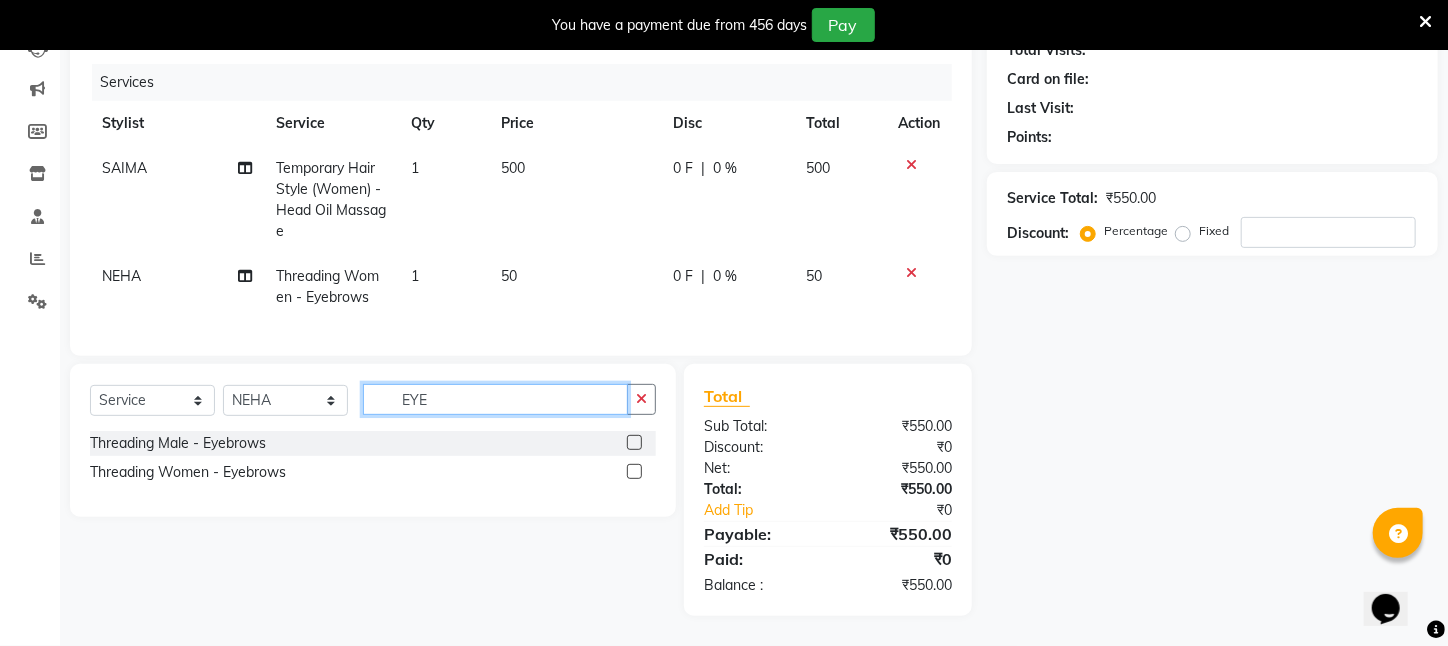 drag, startPoint x: 477, startPoint y: 401, endPoint x: 181, endPoint y: 406, distance: 296.04224 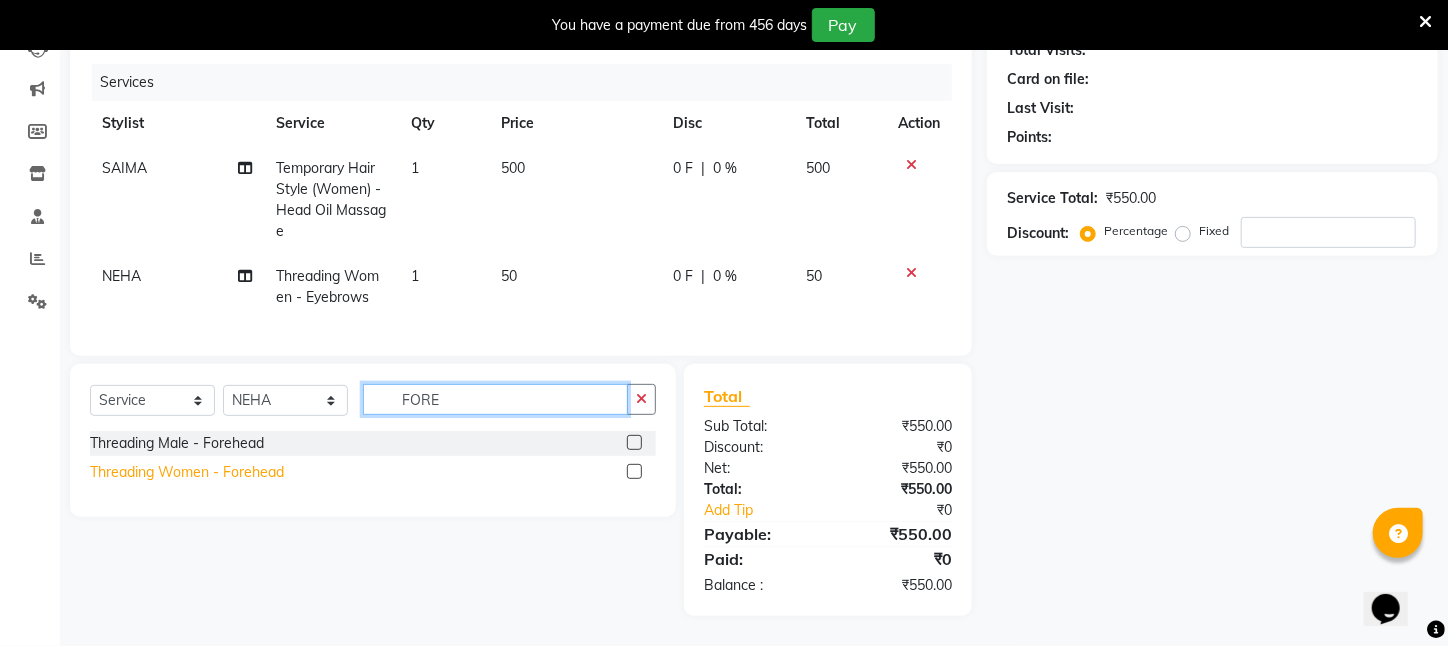 type on "FORE" 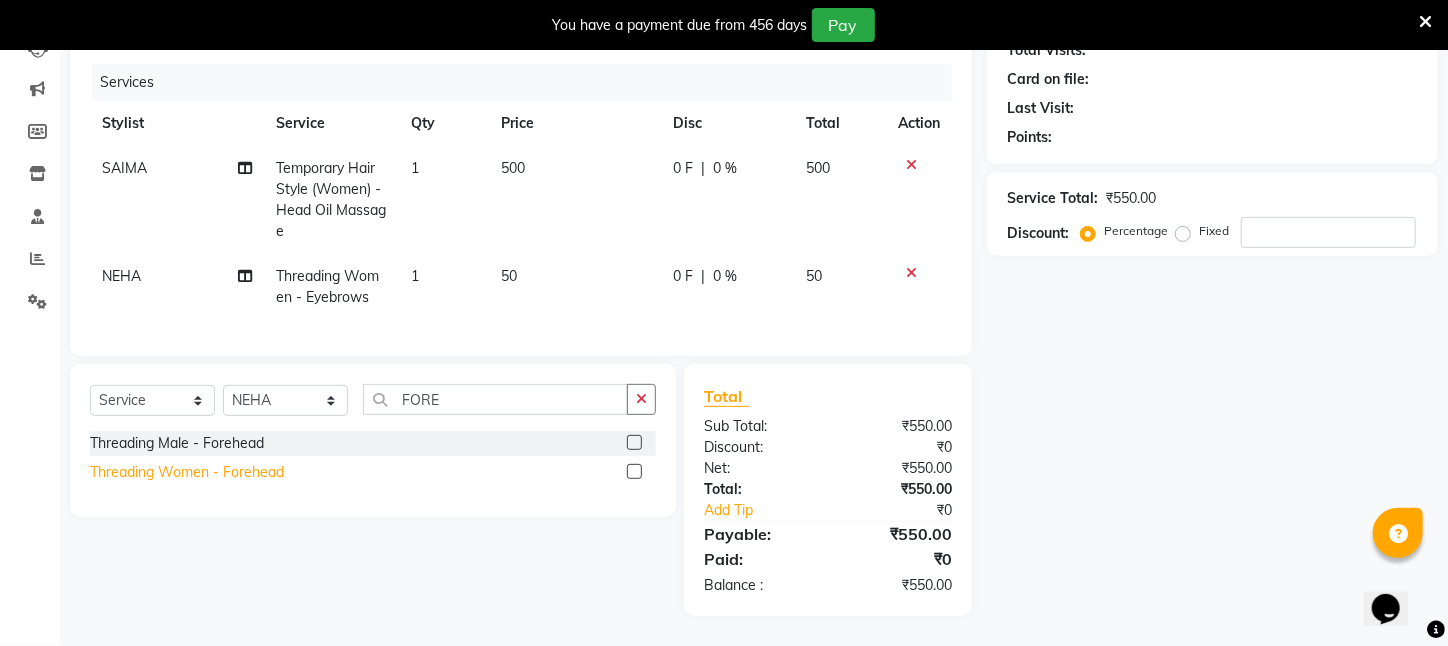 click on "Threading Women    -   Forehead" 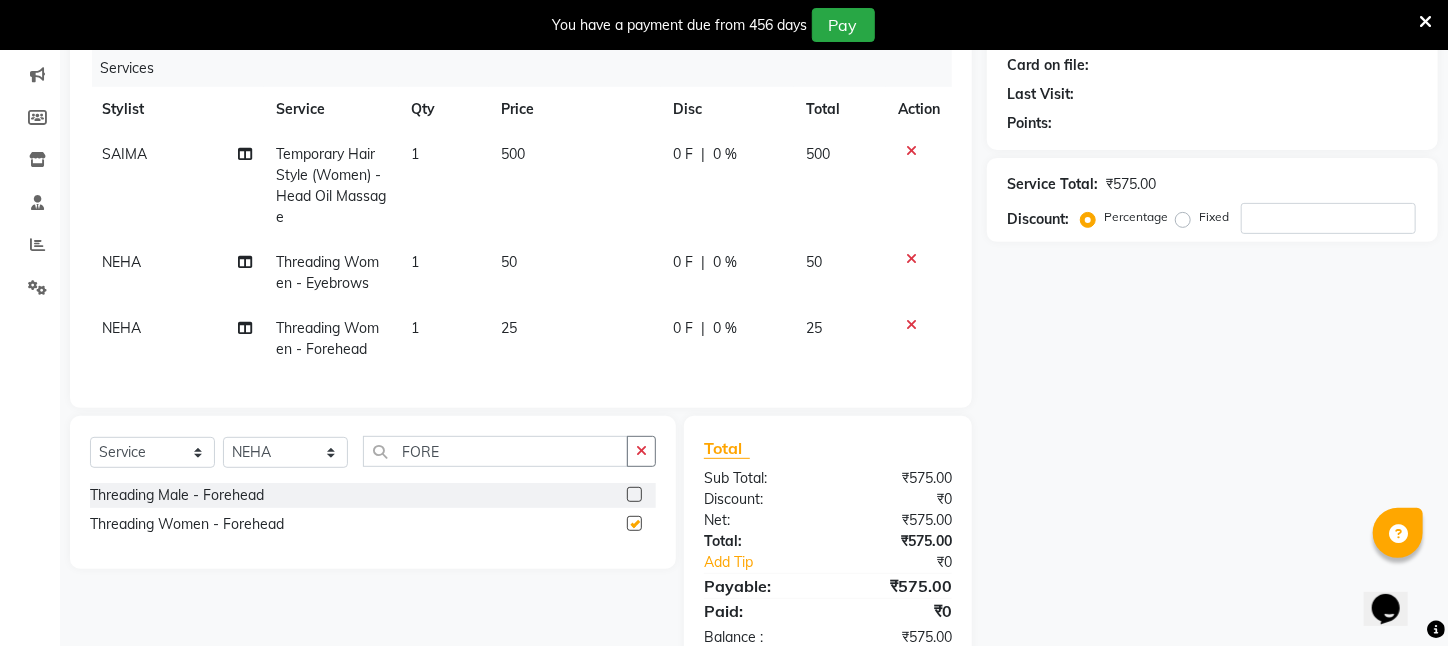 checkbox on "false" 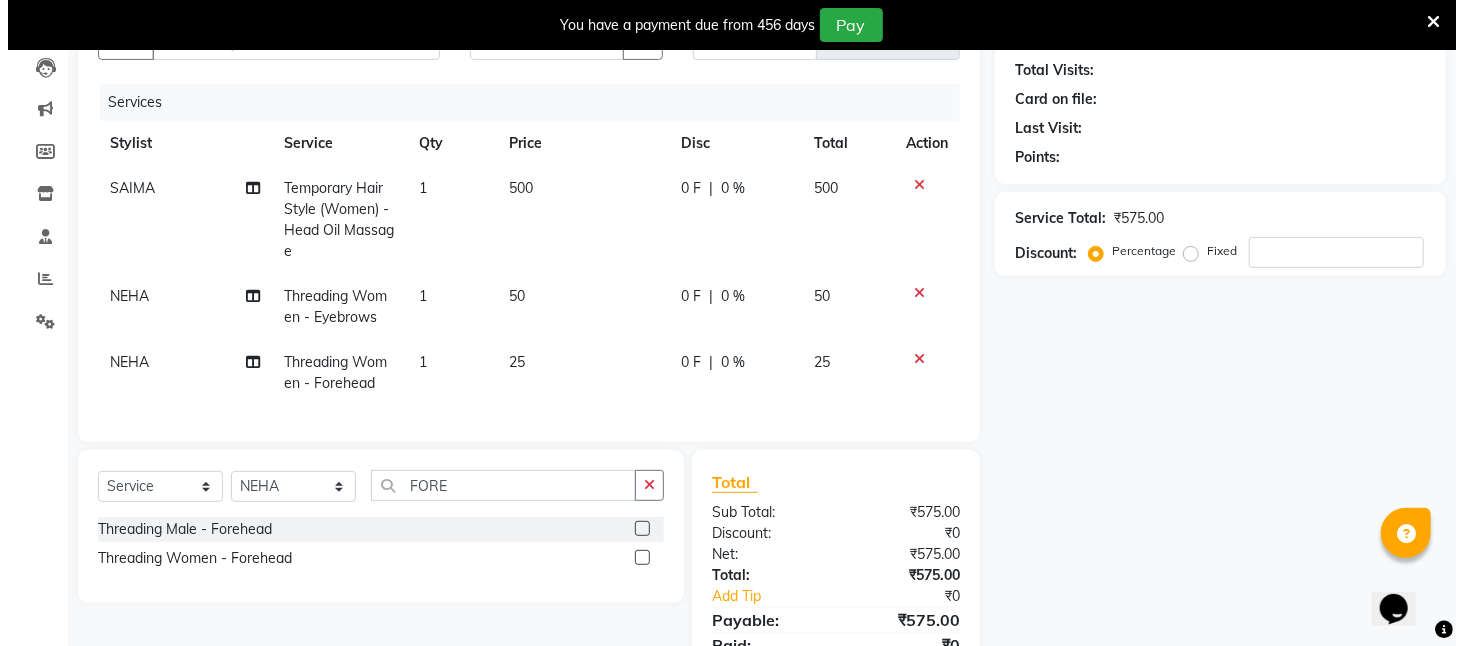 scroll, scrollTop: 0, scrollLeft: 0, axis: both 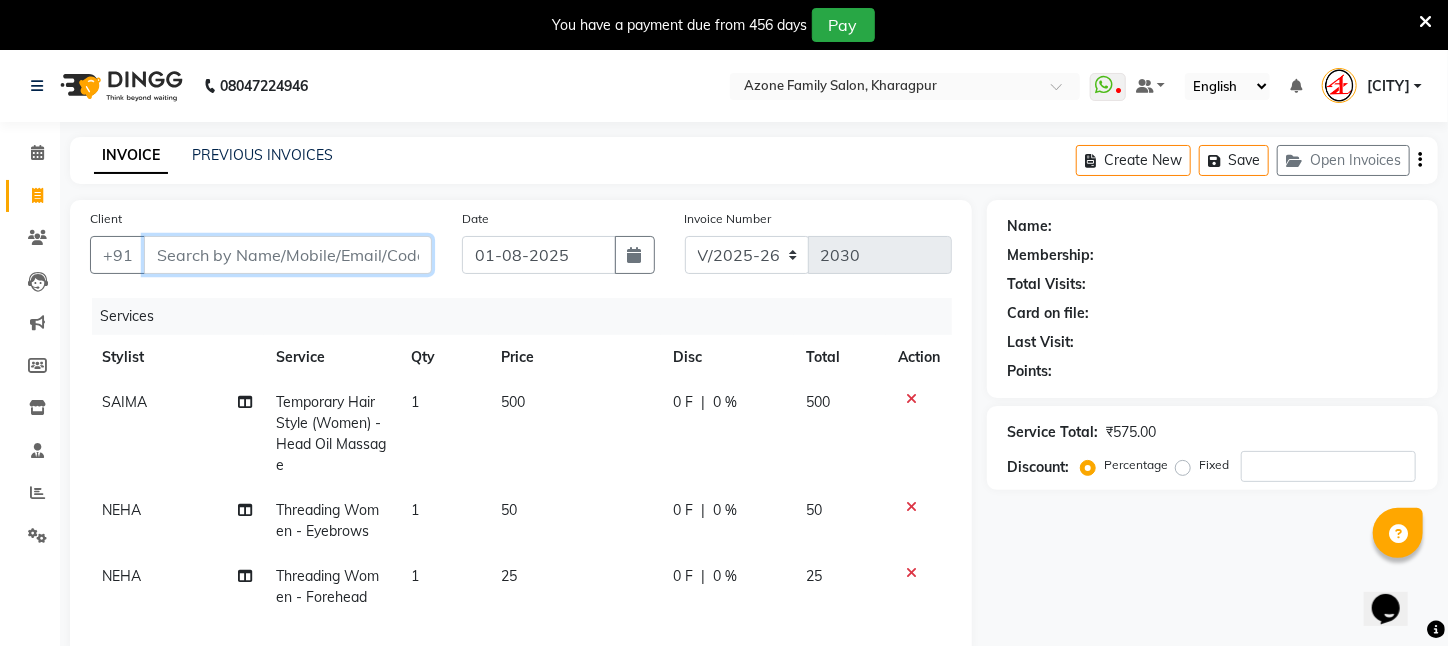 click on "Client" at bounding box center [288, 255] 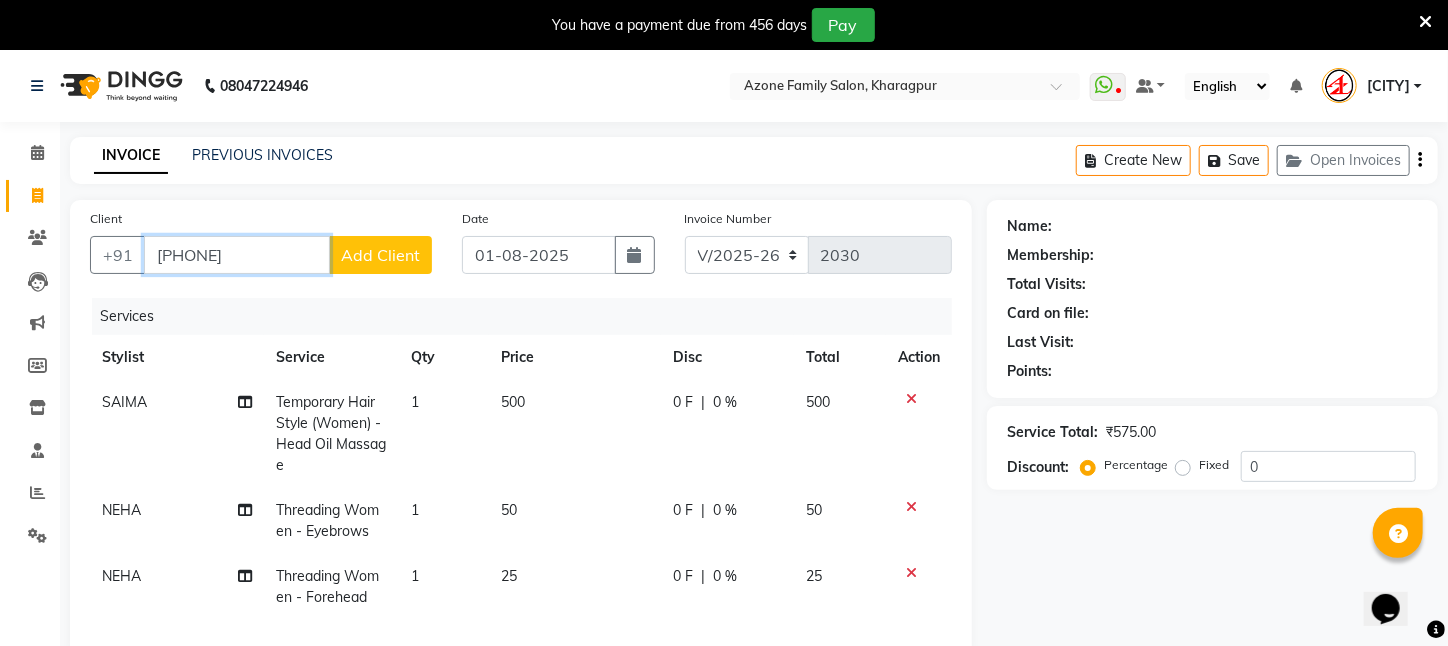 type on "[PHONE]" 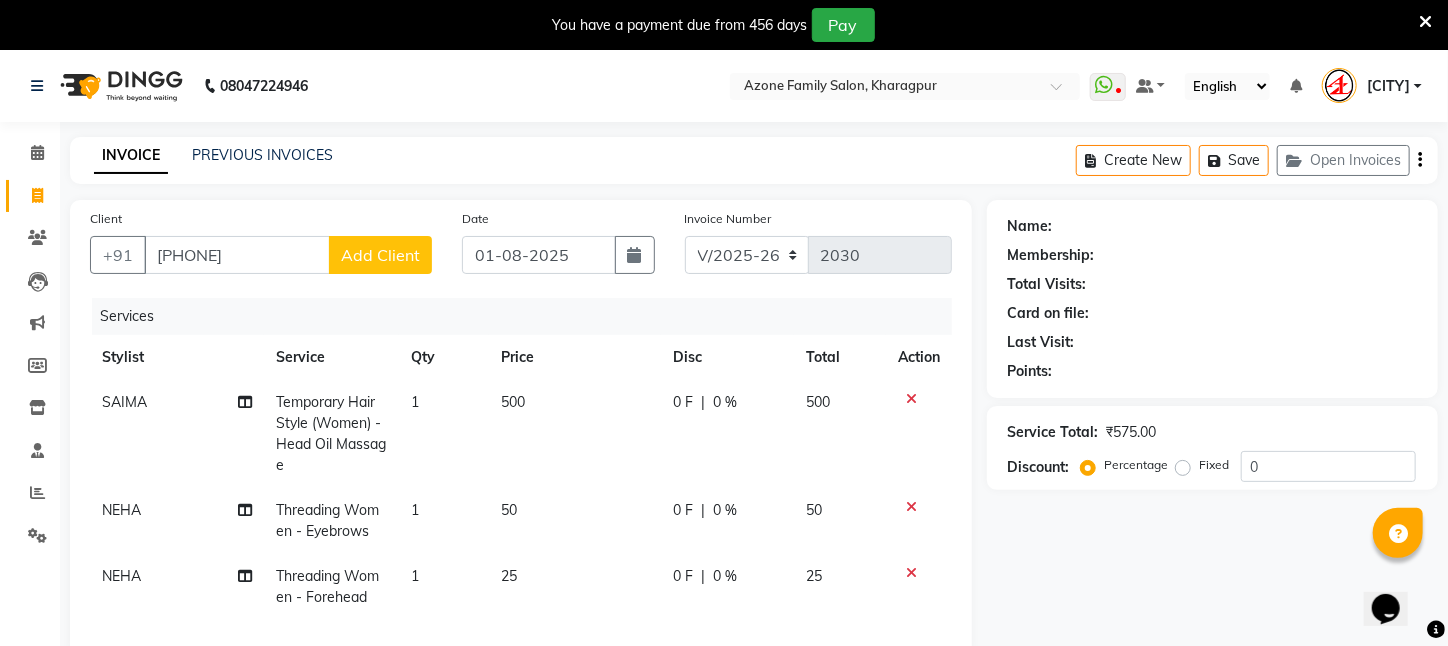 click on "Add Client" 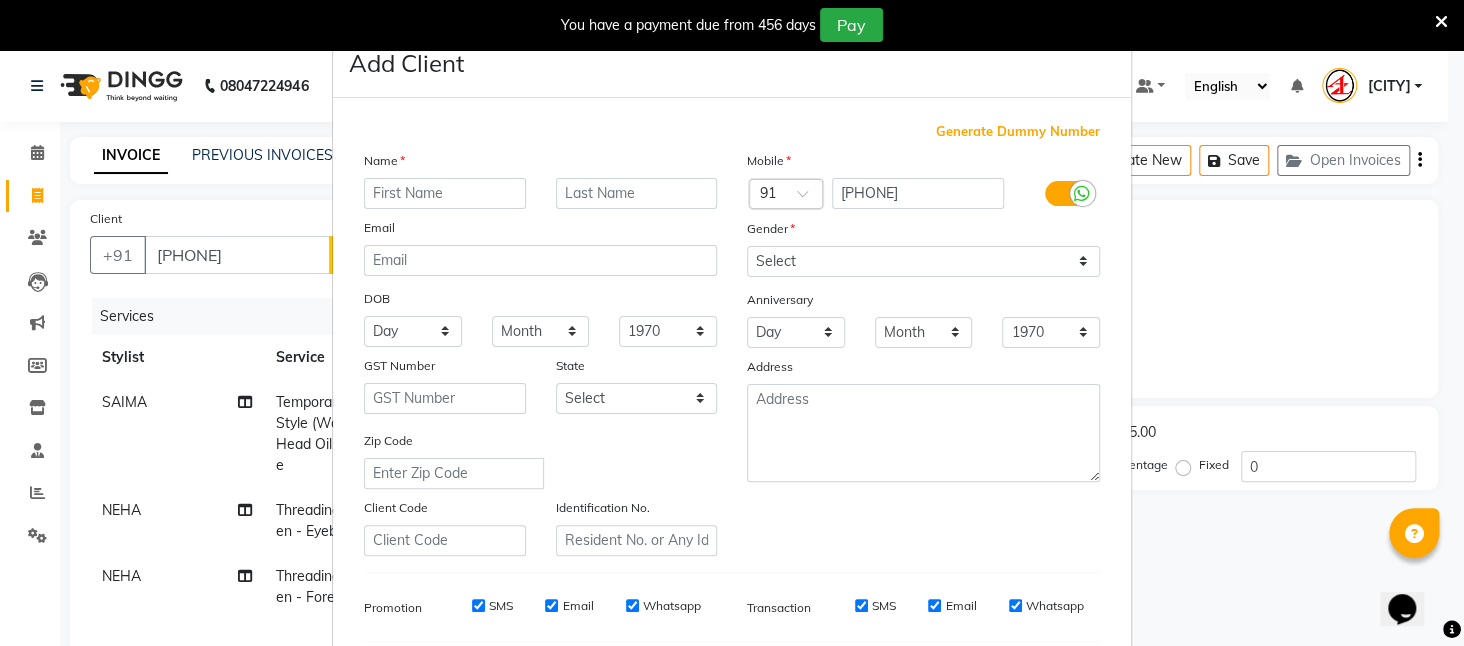 click at bounding box center [445, 193] 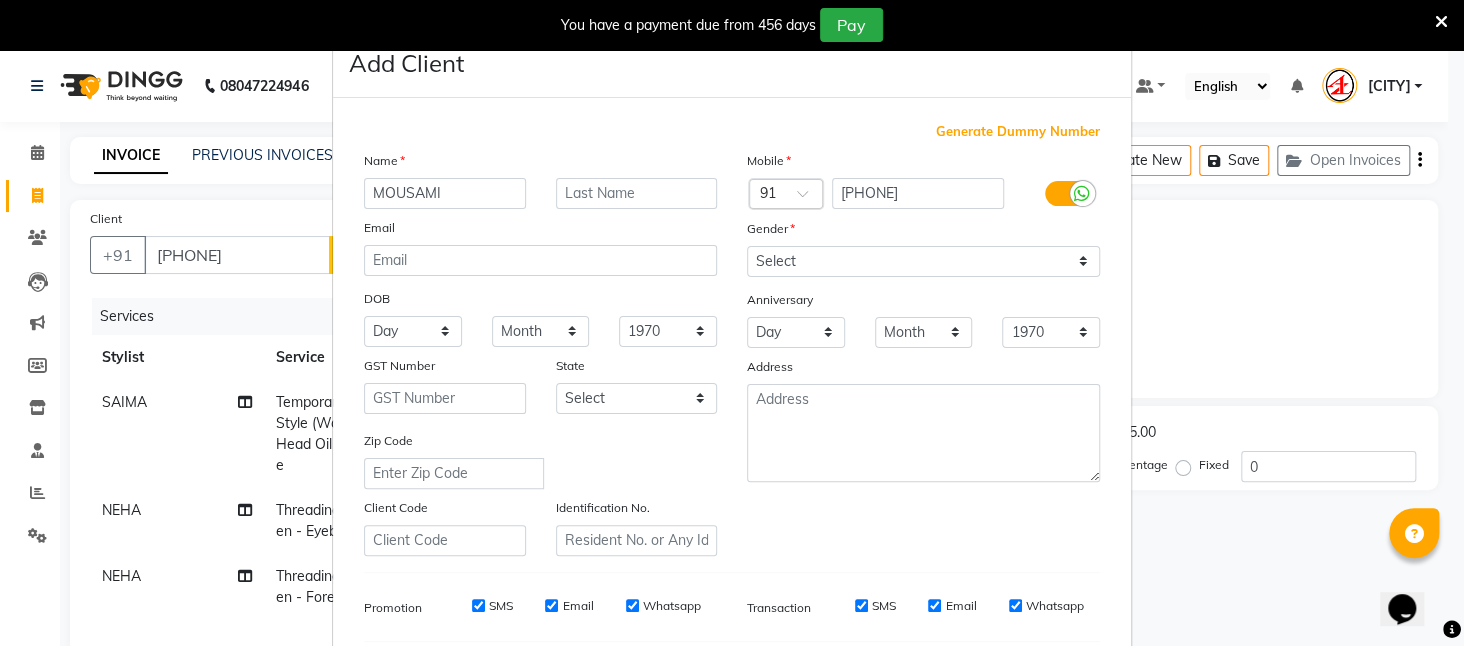 type on "MOUSAMI" 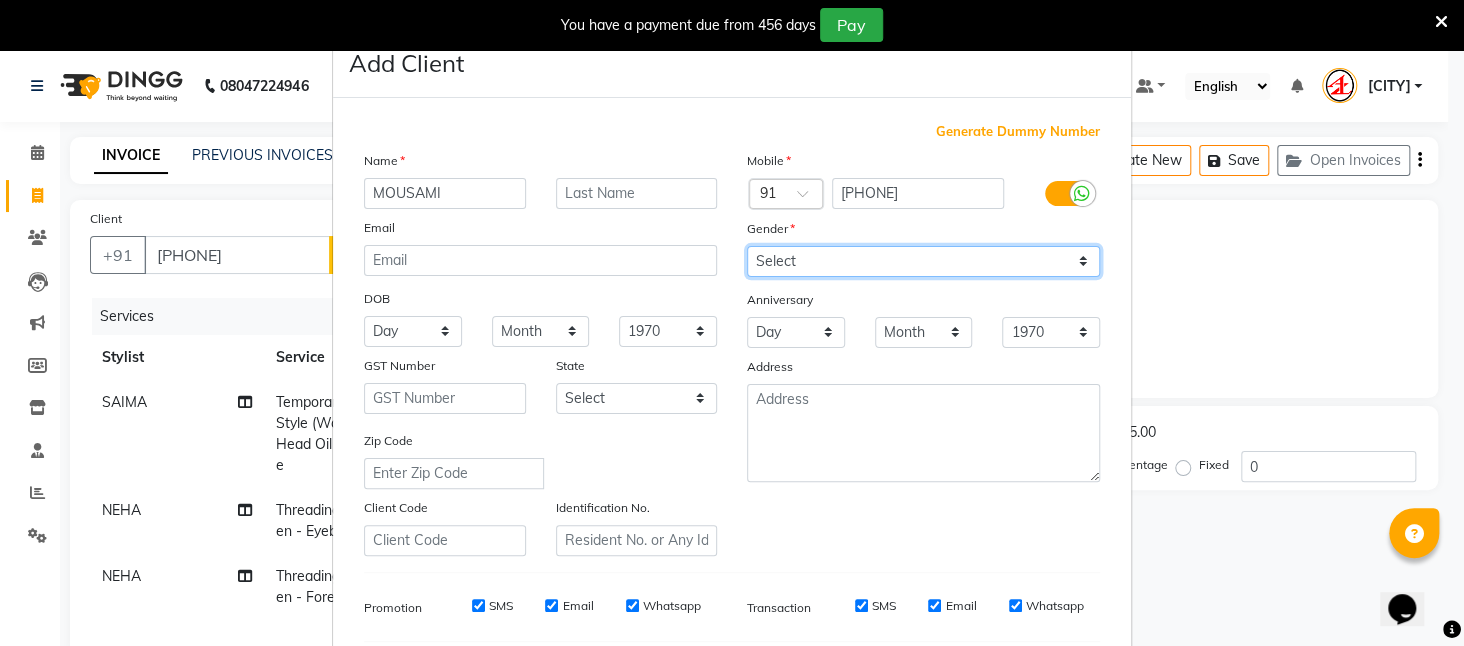 click on "Select Male Female Other Prefer Not To Say" at bounding box center (923, 261) 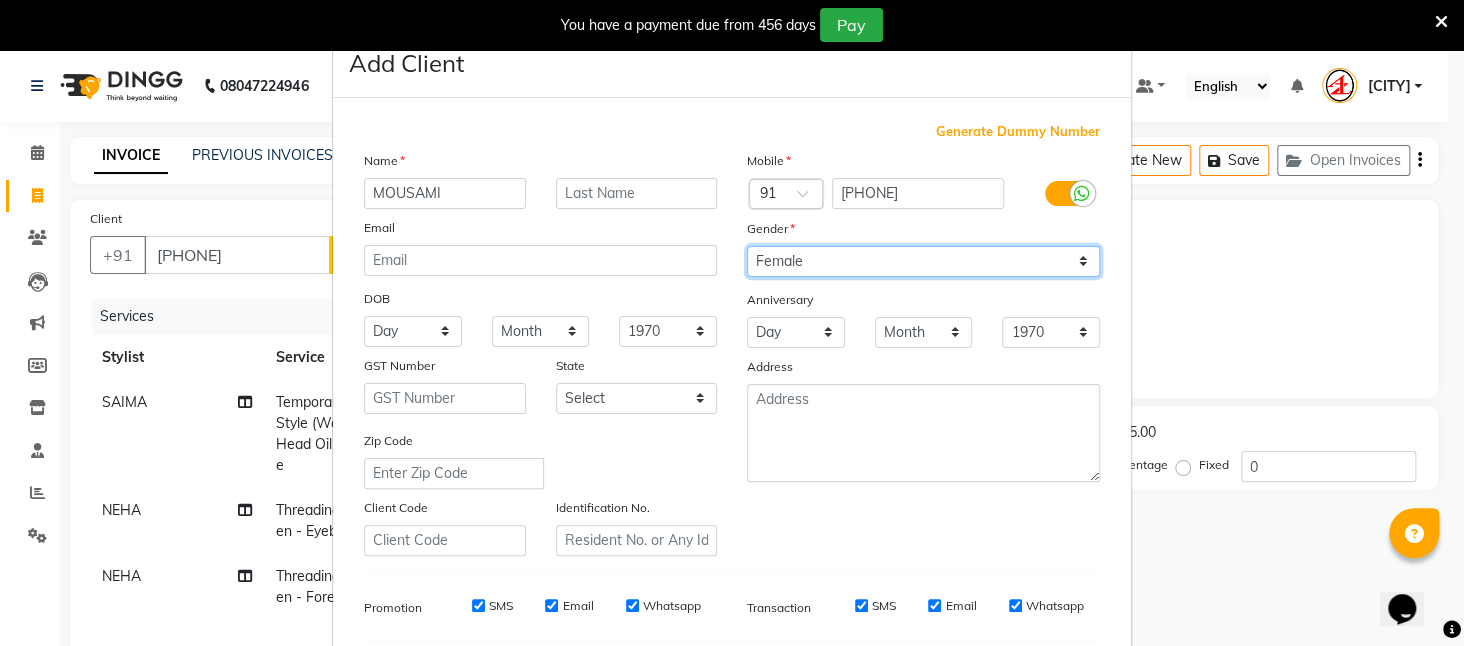 click on "Select Male Female Other Prefer Not To Say" at bounding box center [923, 261] 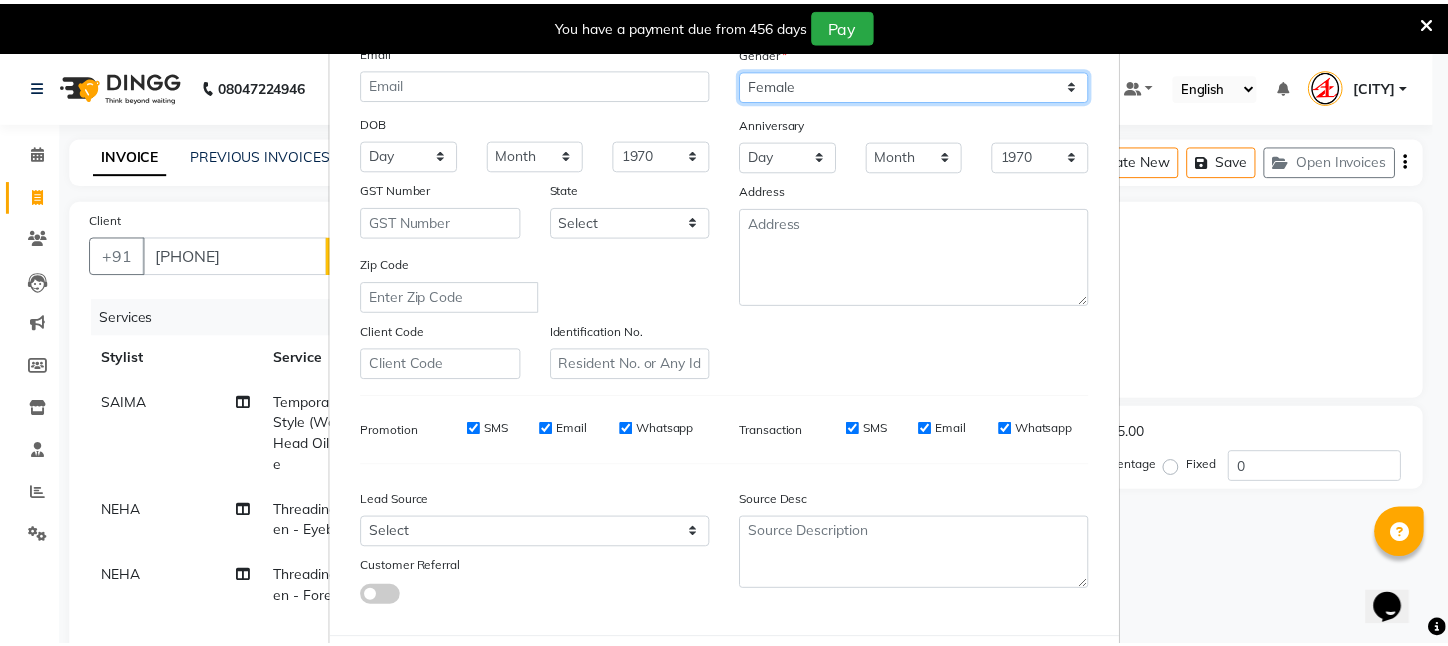 scroll, scrollTop: 277, scrollLeft: 0, axis: vertical 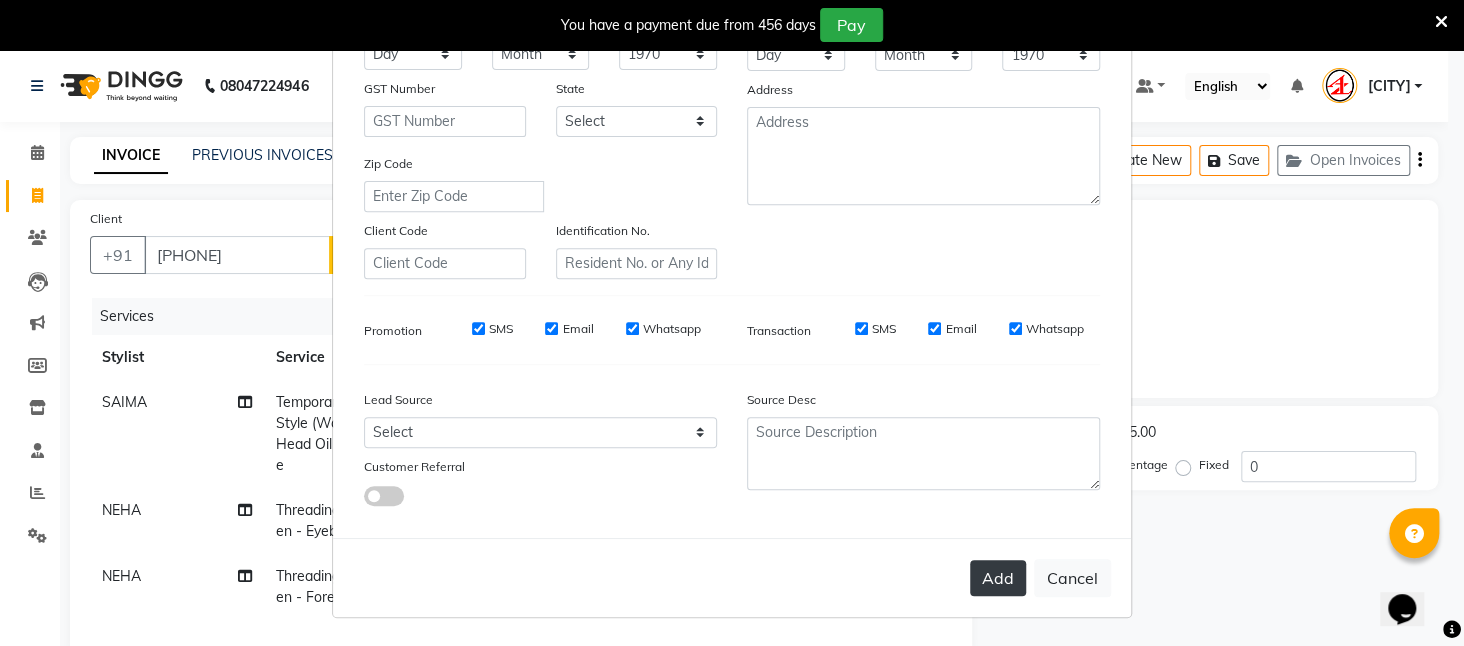 click on "Add" at bounding box center [998, 578] 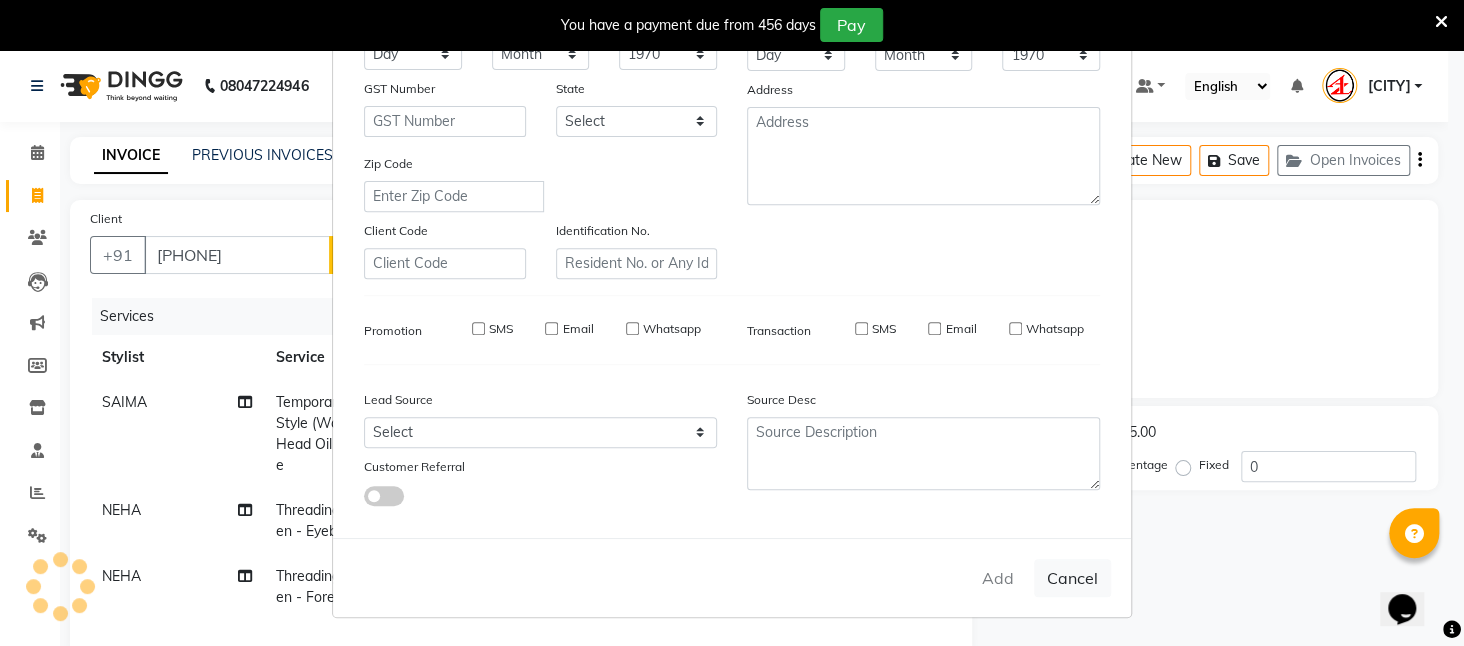 type 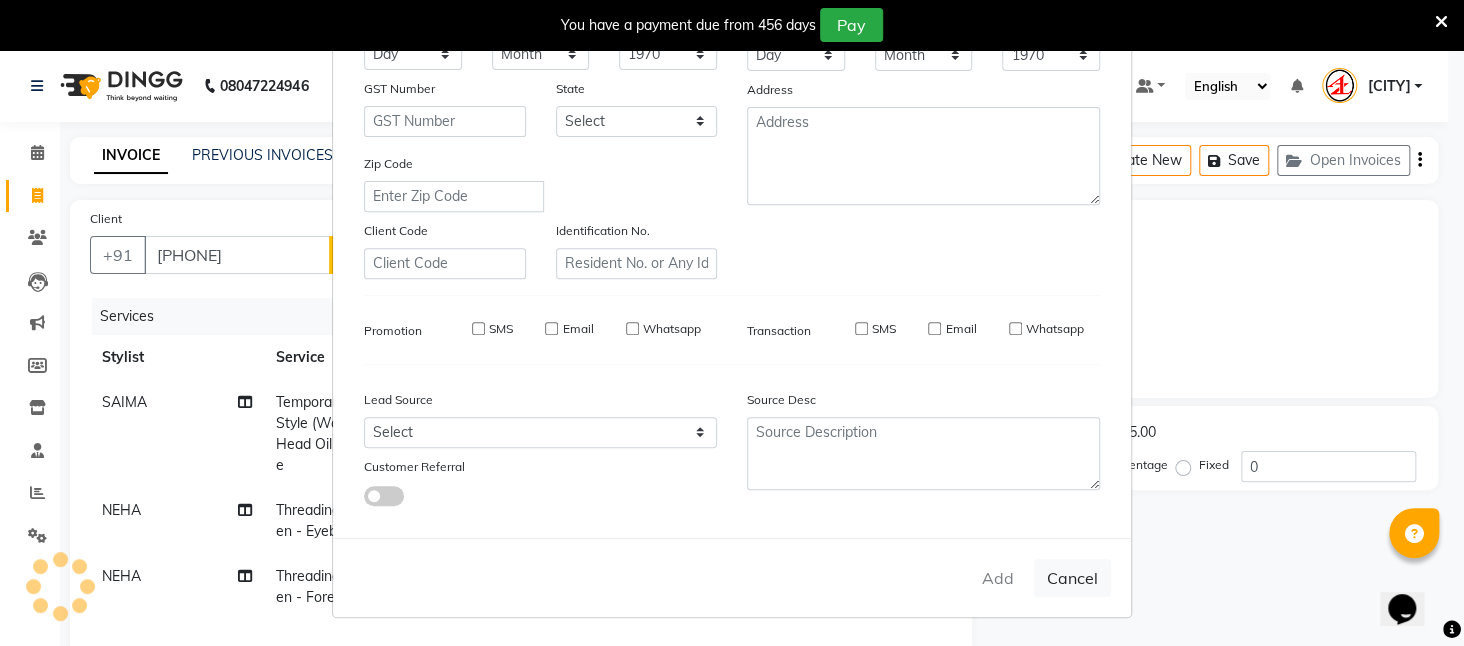 select 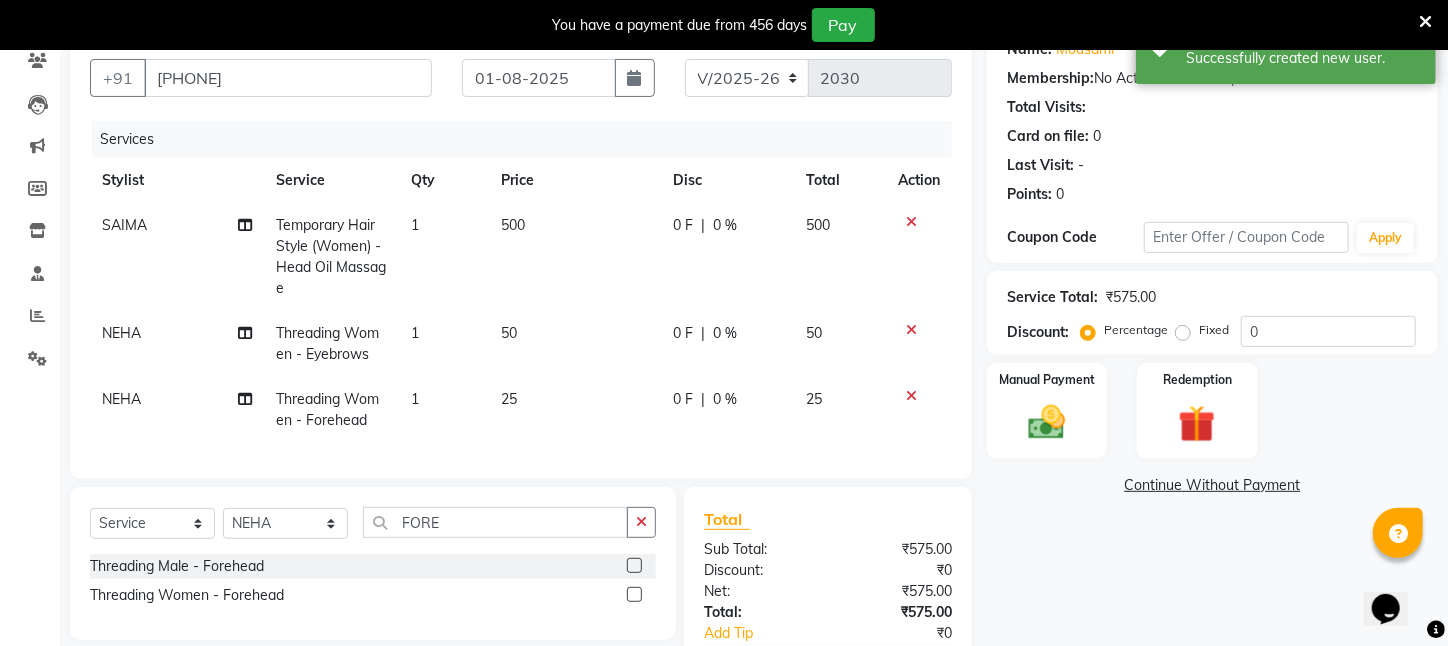 scroll, scrollTop: 200, scrollLeft: 0, axis: vertical 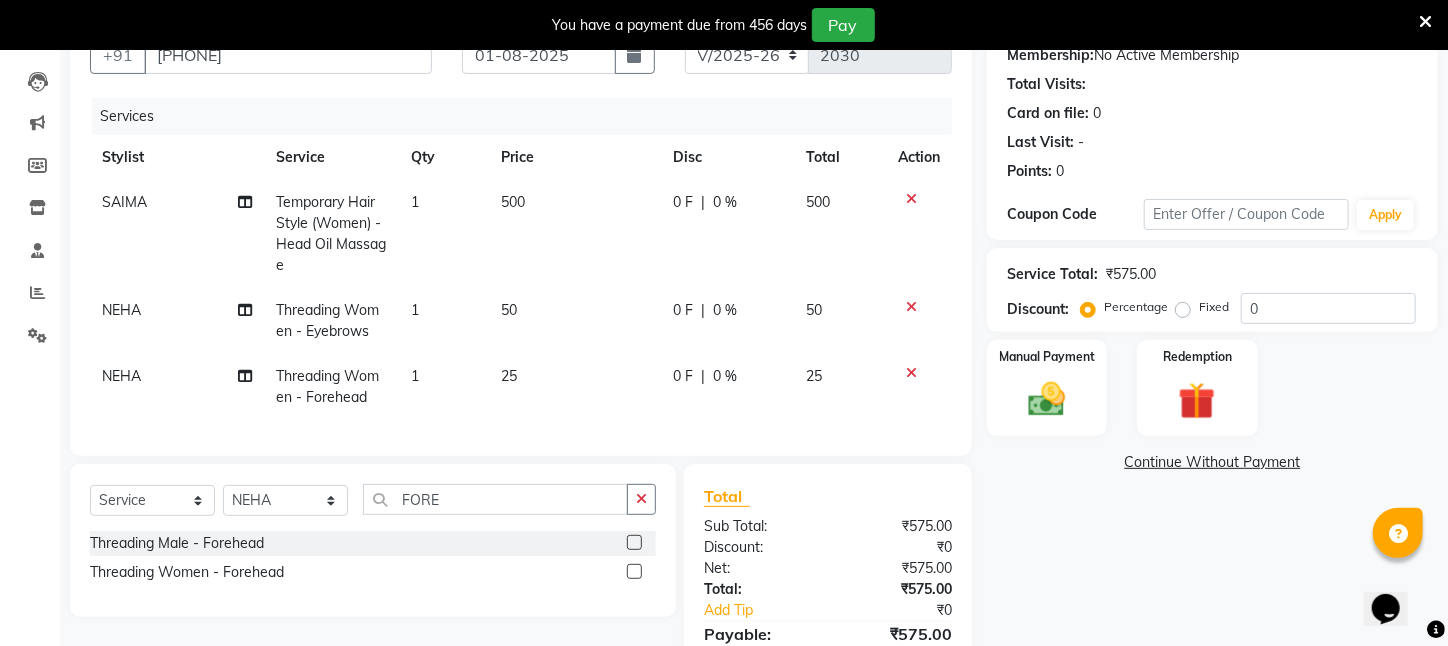 click on "Manual Payment Redemption" 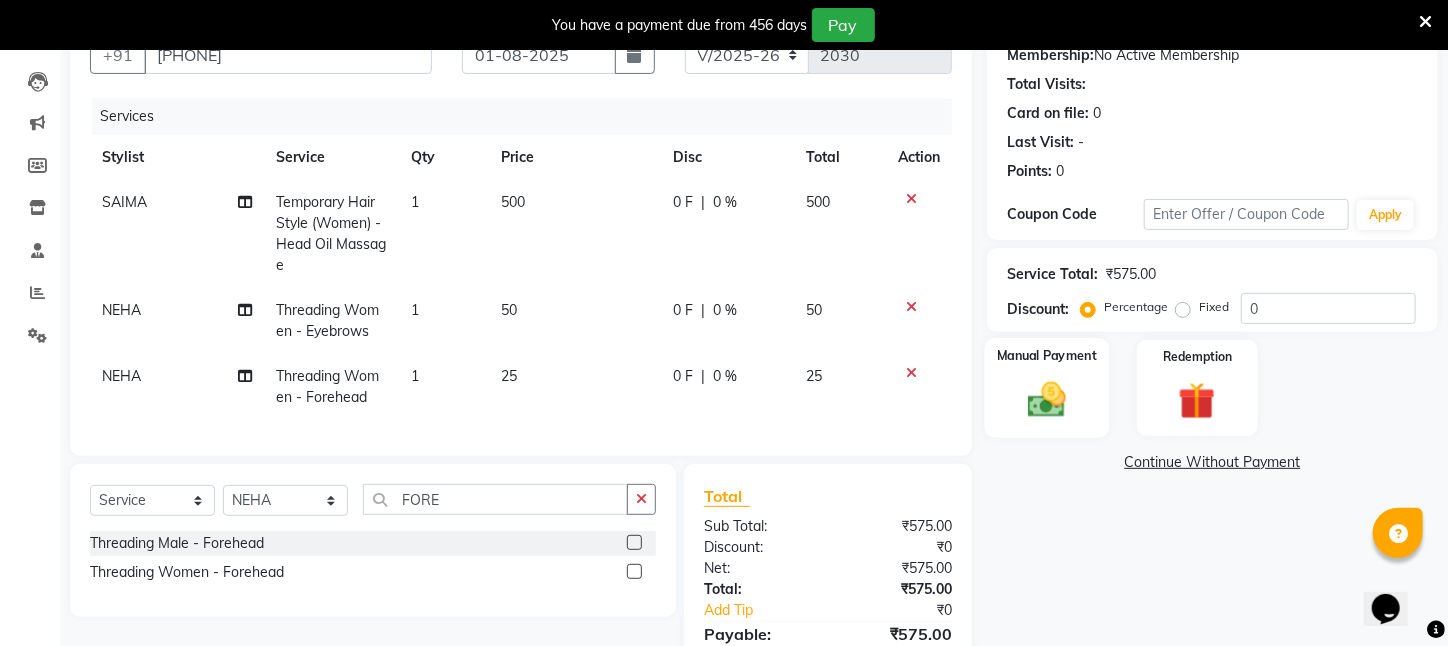 click on "Manual Payment" 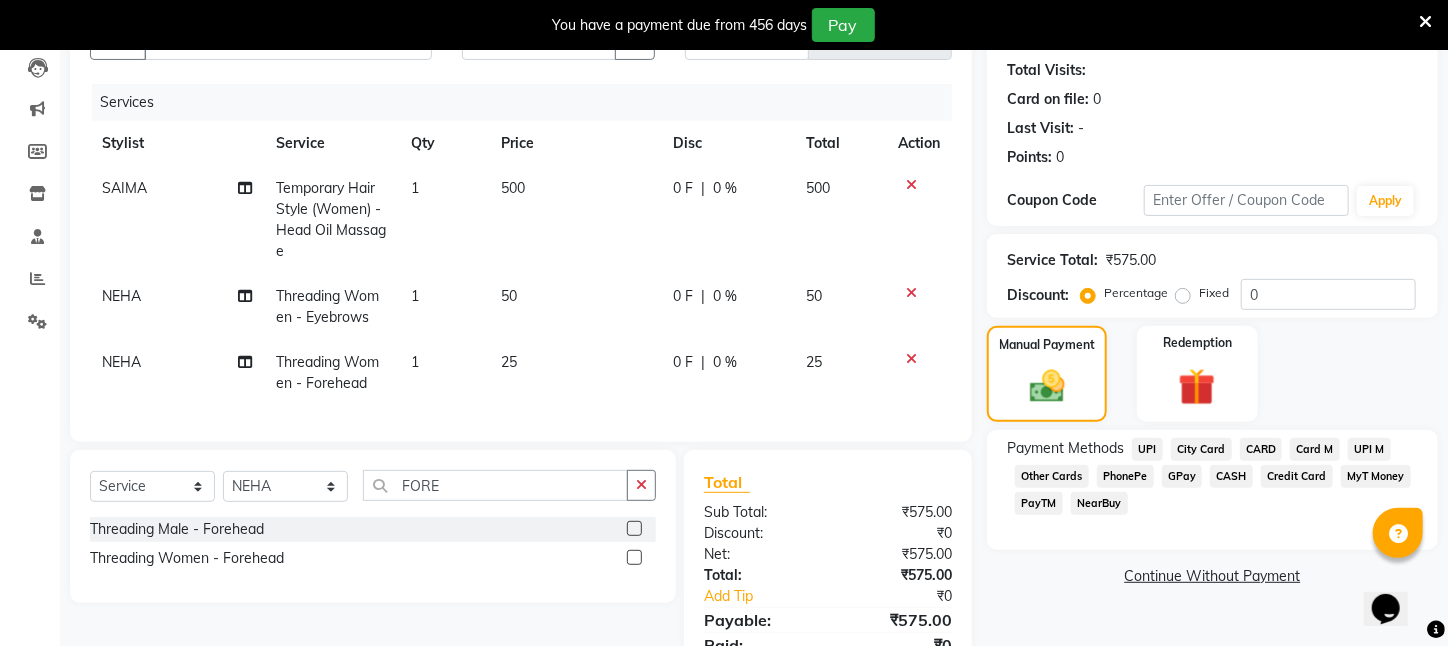 click on "PayTM" 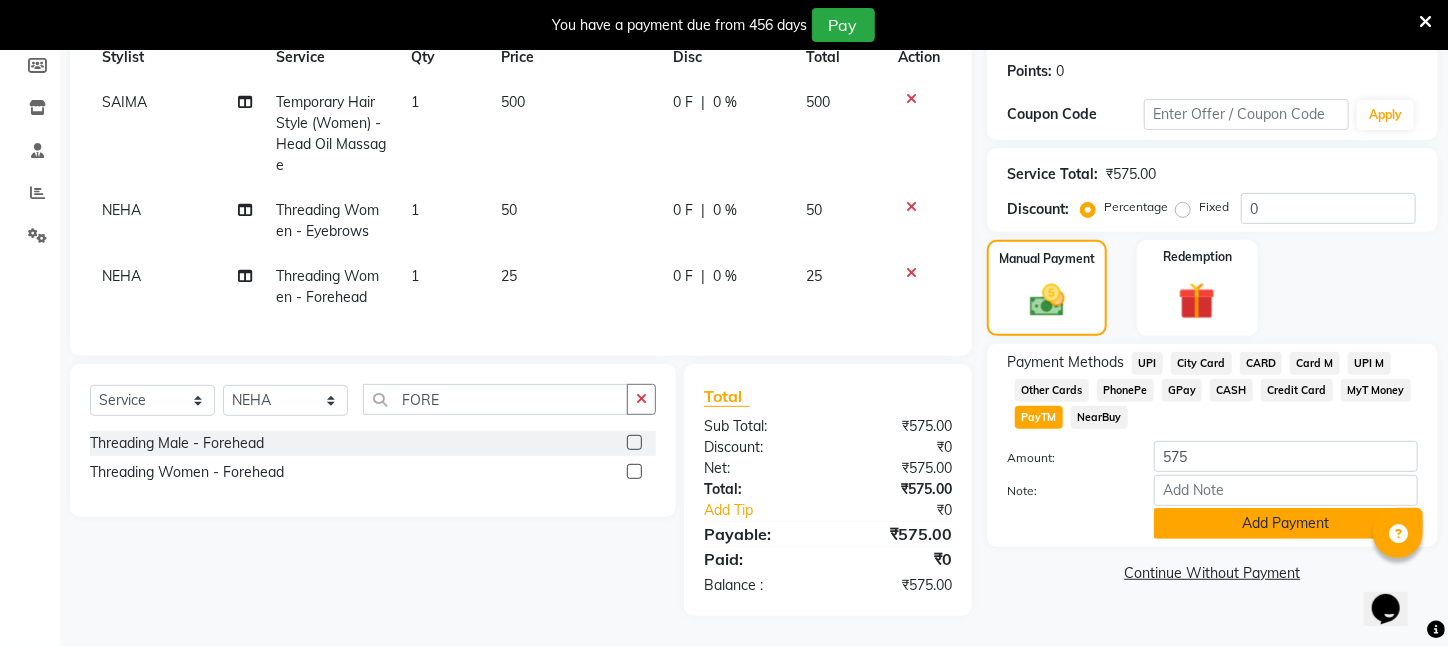 click on "Add Payment" 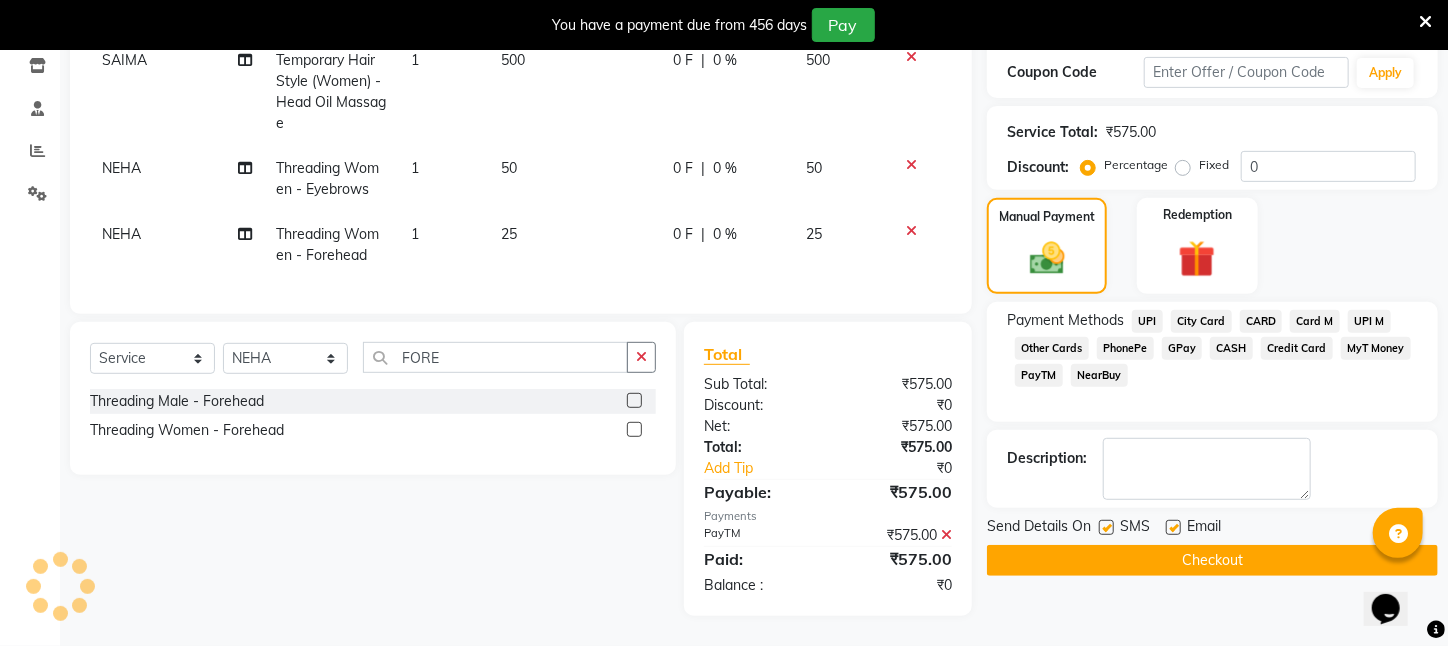 scroll, scrollTop: 356, scrollLeft: 0, axis: vertical 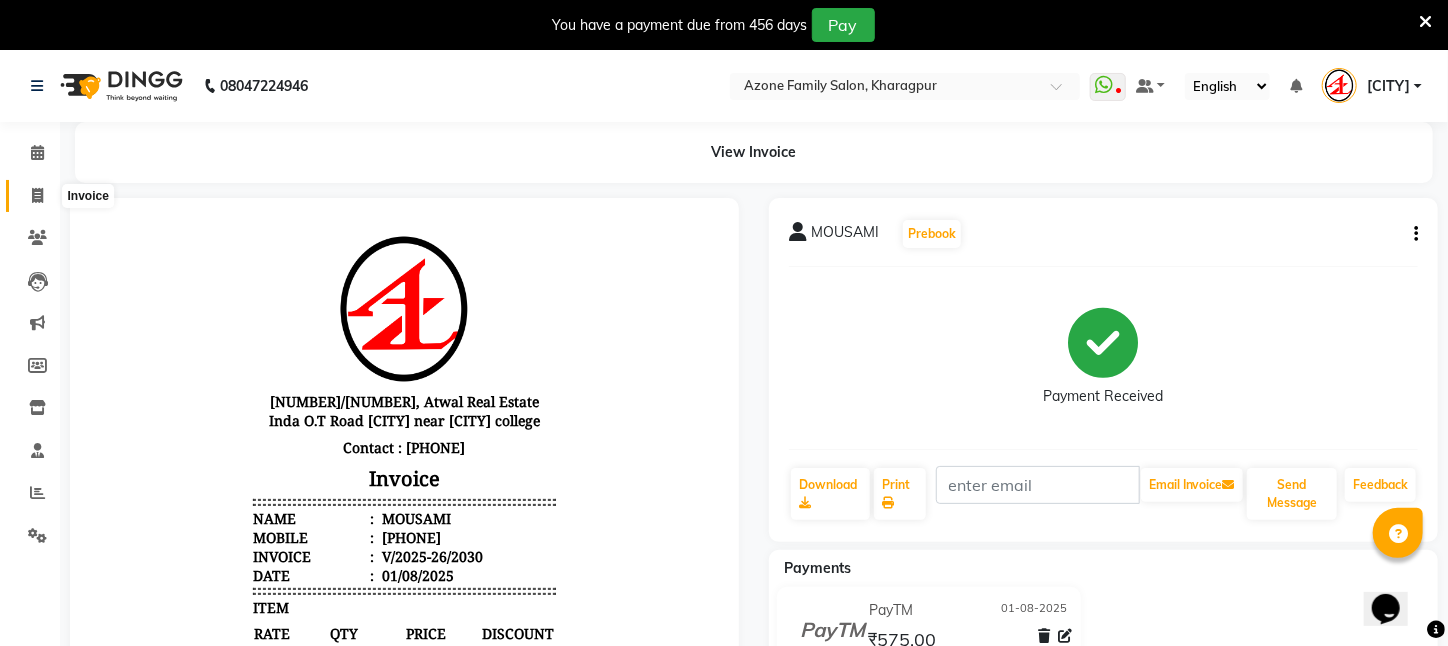 click 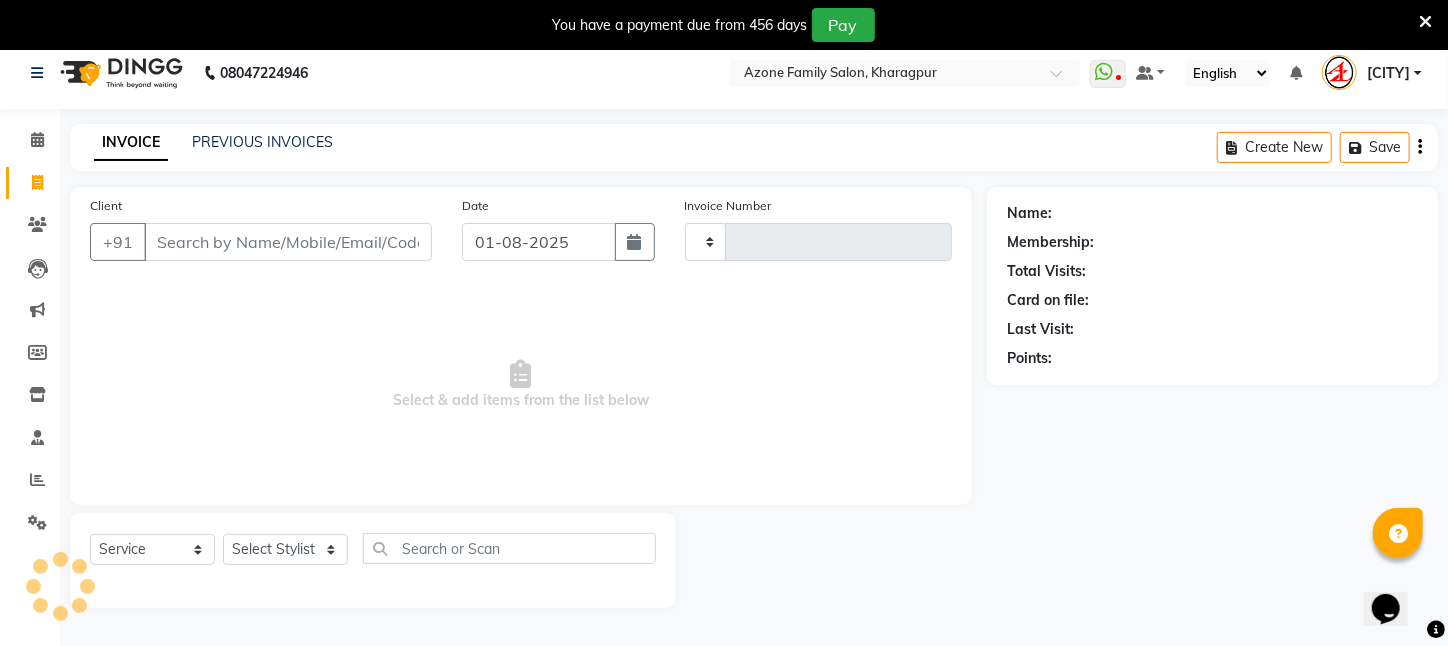 scroll, scrollTop: 50, scrollLeft: 0, axis: vertical 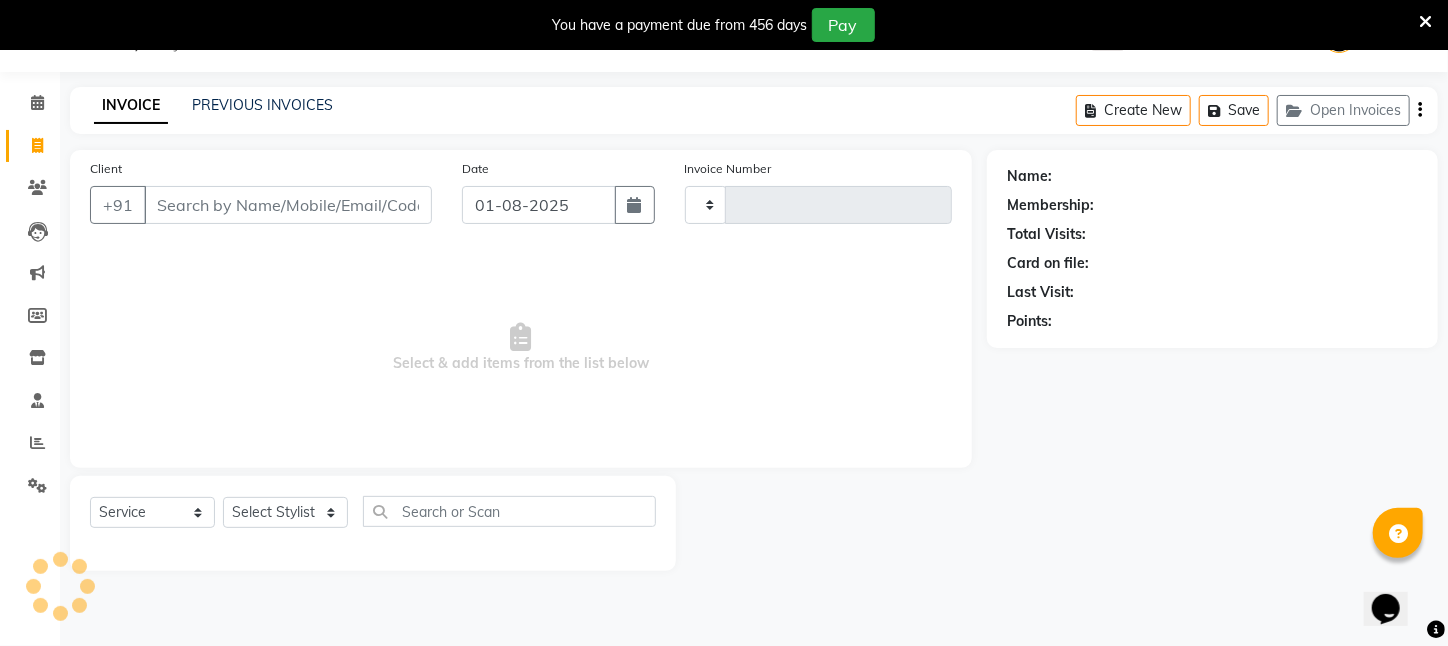 click on "Client" at bounding box center (288, 205) 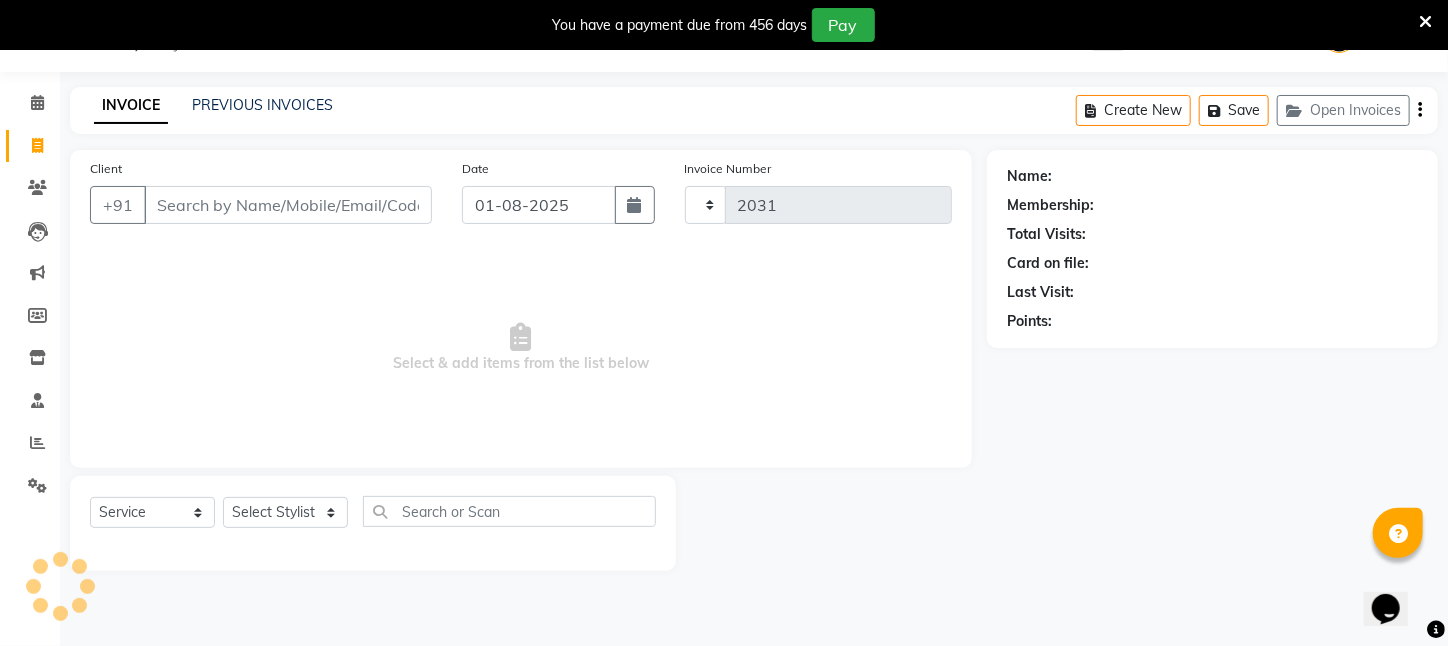 select on "4296" 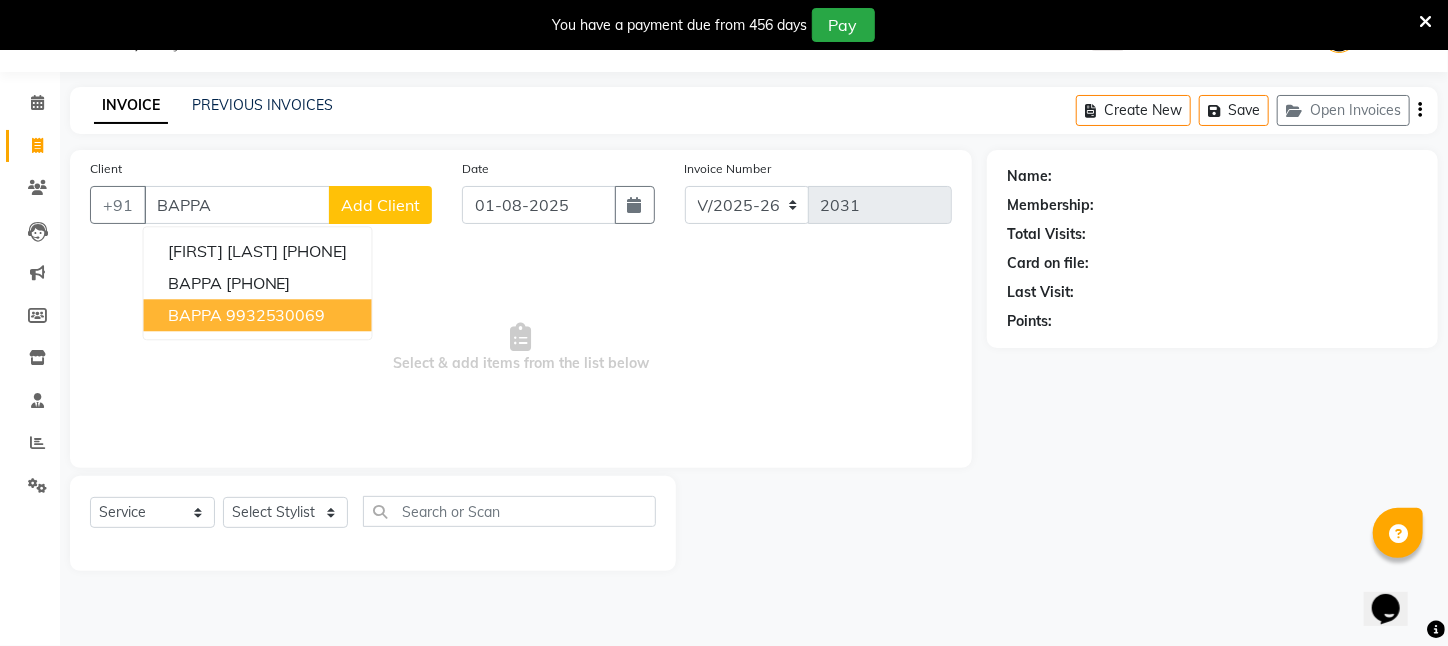 click on "9932530069" at bounding box center [276, 315] 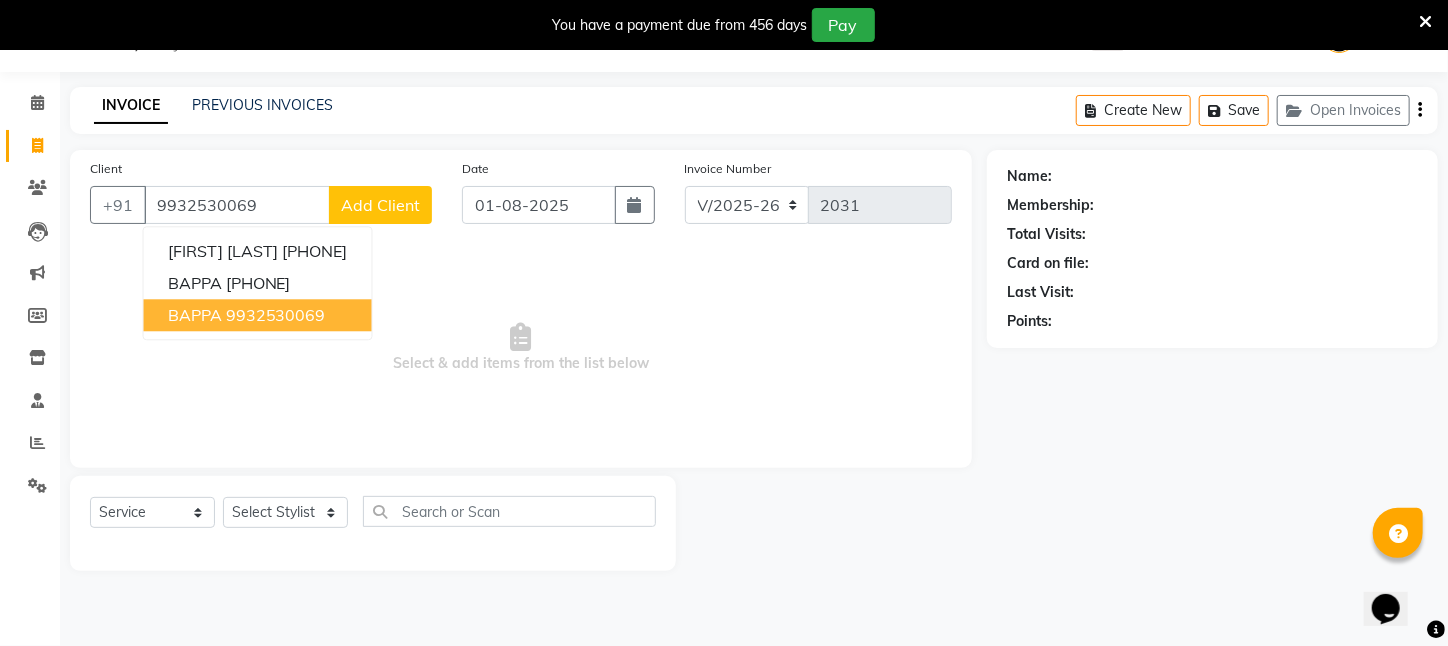 type on "9932530069" 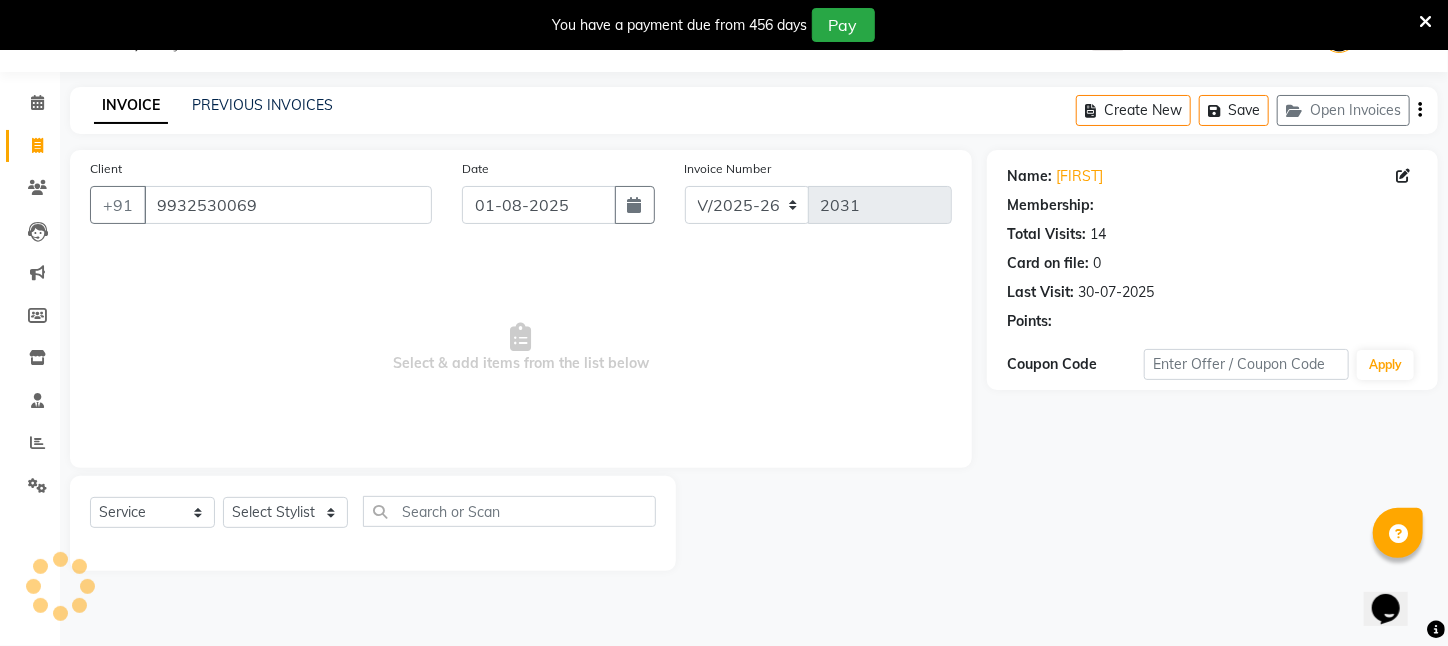 select on "1: Object" 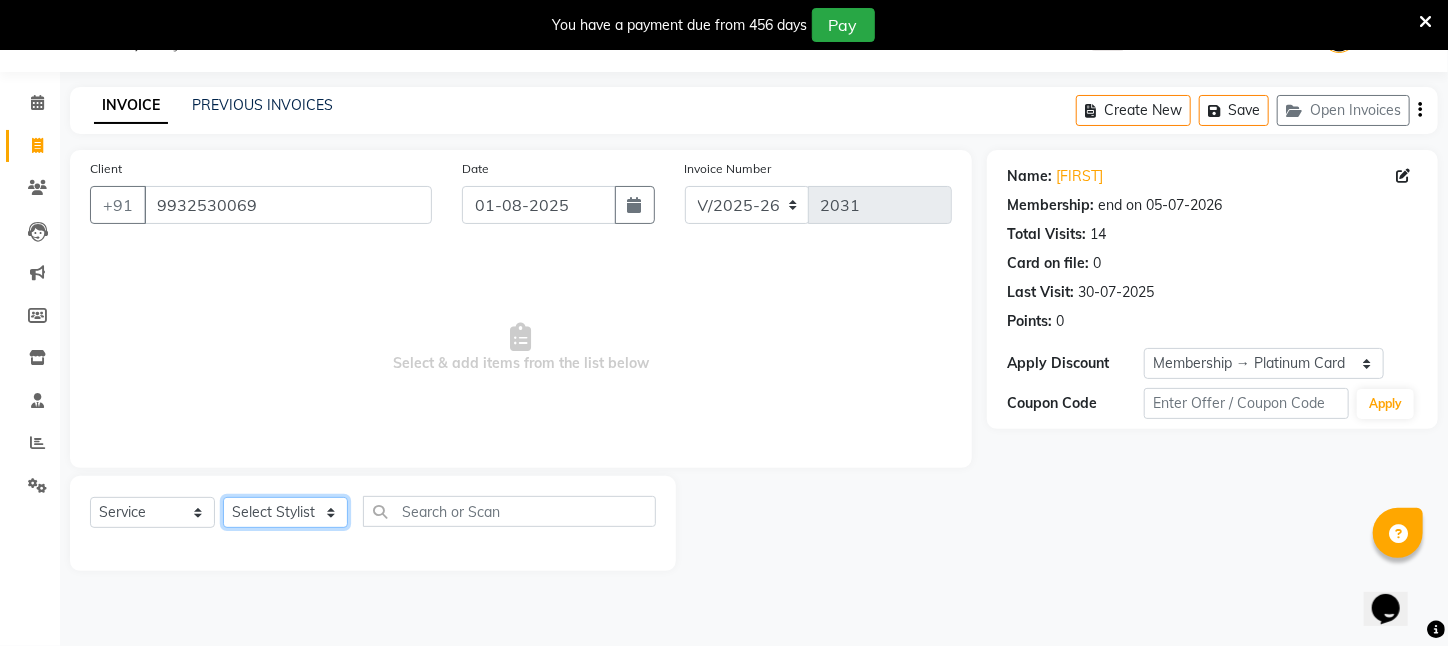 click on "Select Stylist [FIRST] [LAST] ARPITA DEEPIKA IMRAAN Injamam KESHAV [CITY] [FIRST] [LAST] Manisha MOUMITA NEHA Rahim Ruma SAIMA Shibani Sujit Suman TINKU Venu" 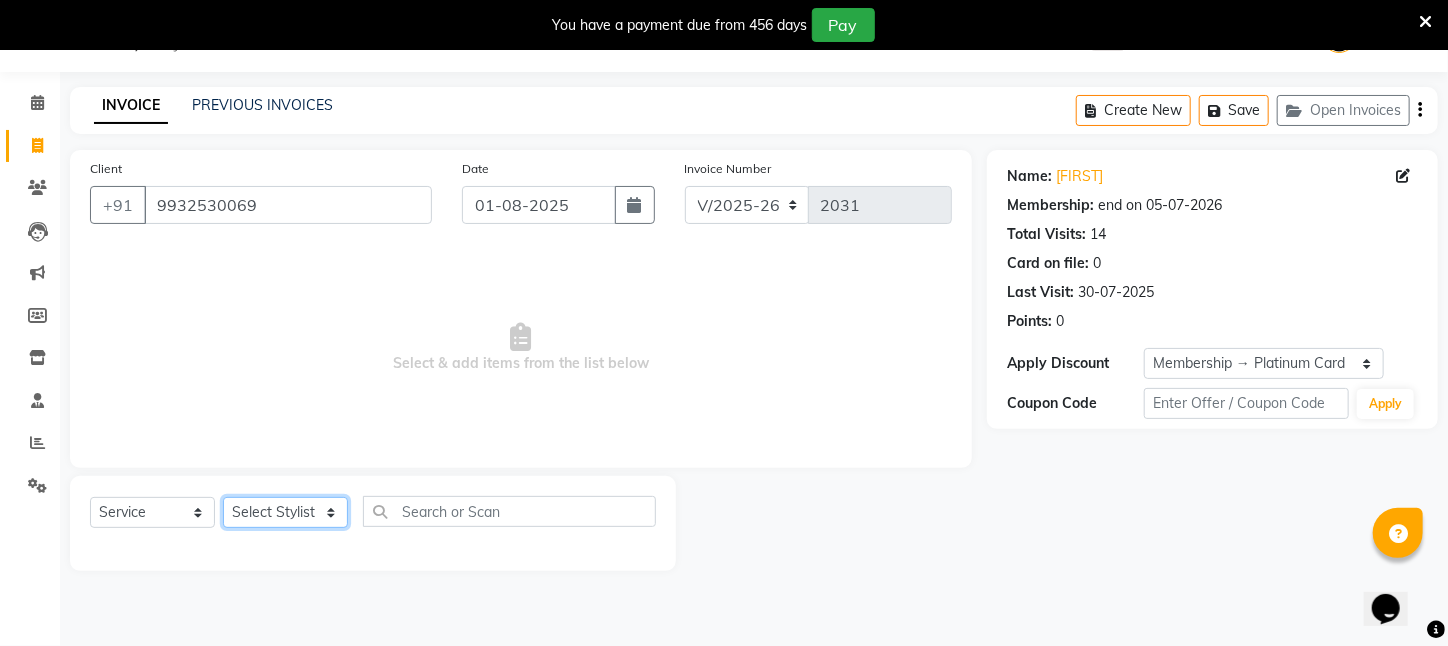 select on "25302" 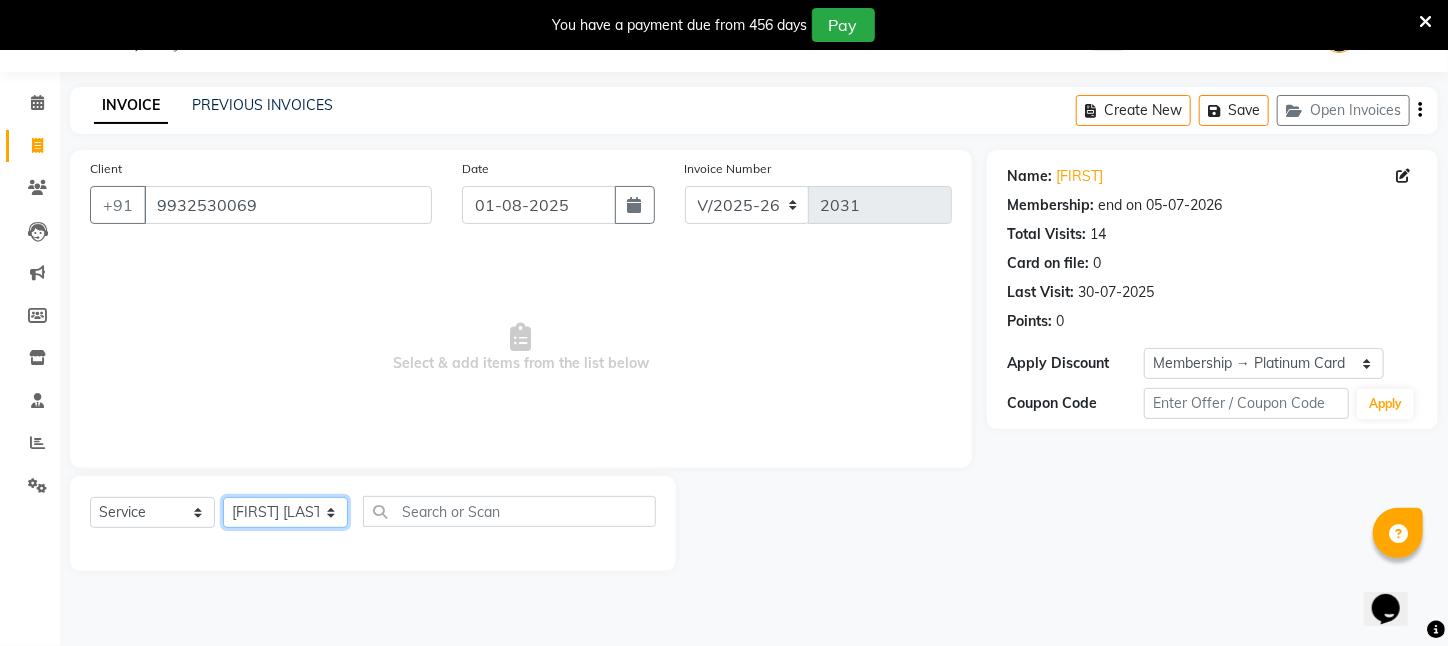 click on "Select Stylist [FIRST] [LAST] ARPITA DEEPIKA IMRAAN Injamam KESHAV [CITY] [FIRST] [LAST] Manisha MOUMITA NEHA Rahim Ruma SAIMA Shibani Sujit Suman TINKU Venu" 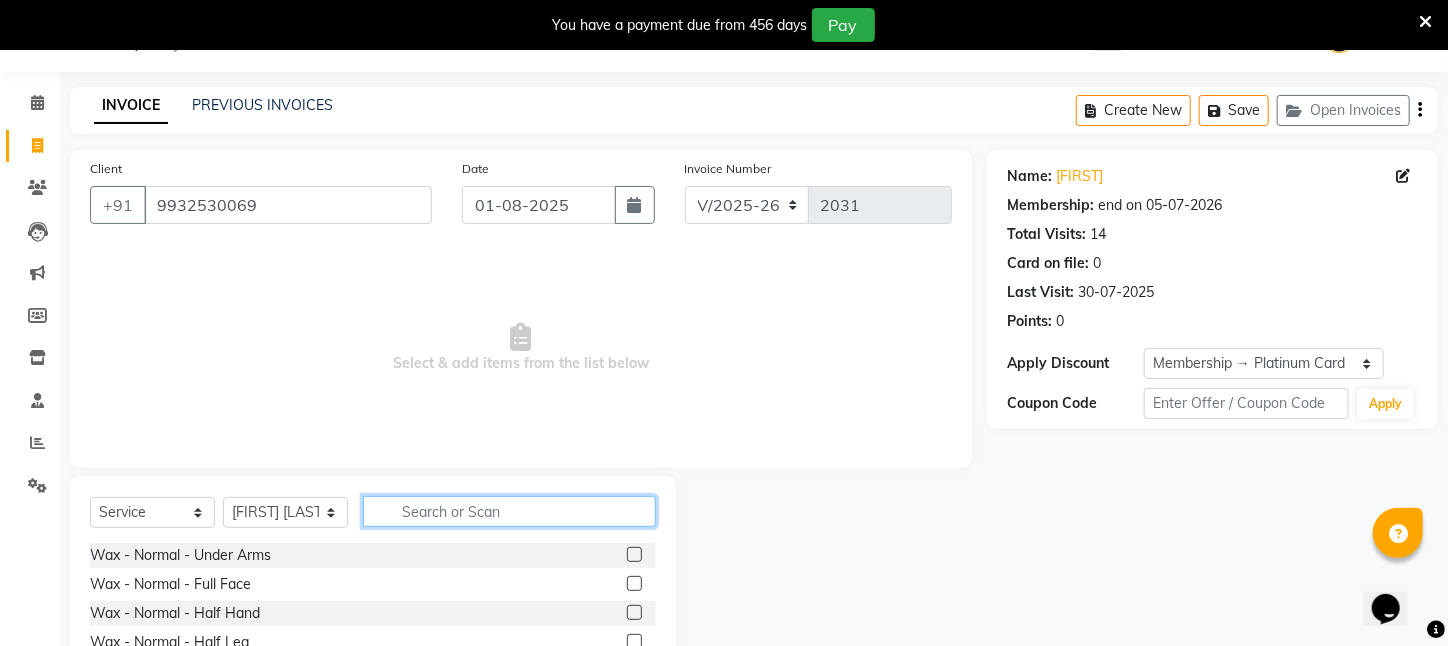 click 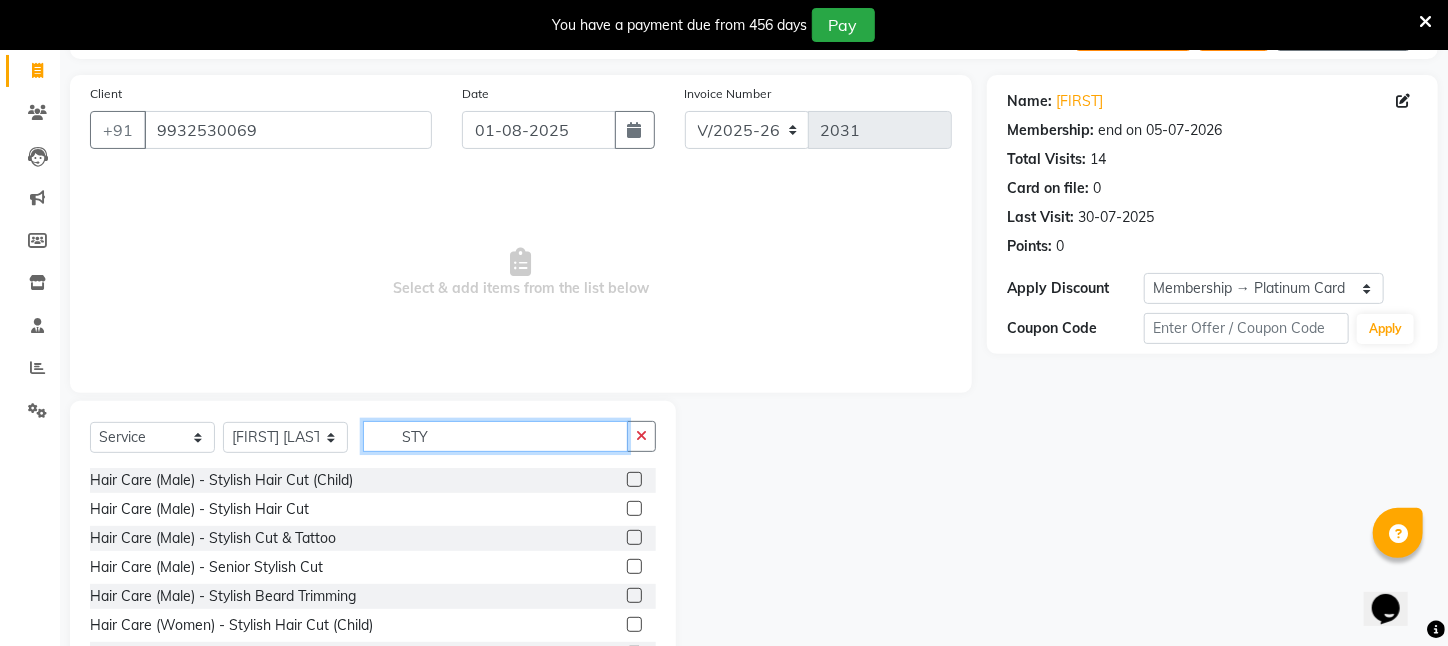 scroll, scrollTop: 204, scrollLeft: 0, axis: vertical 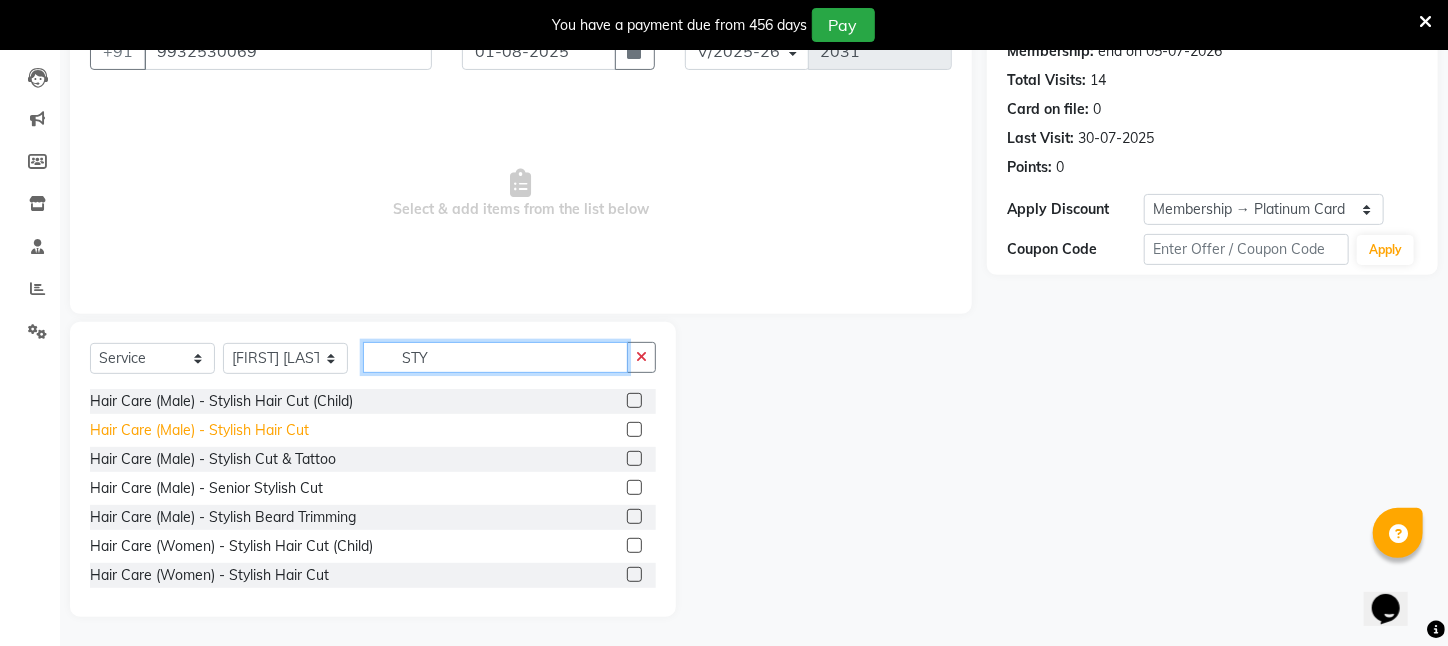 type on "STY" 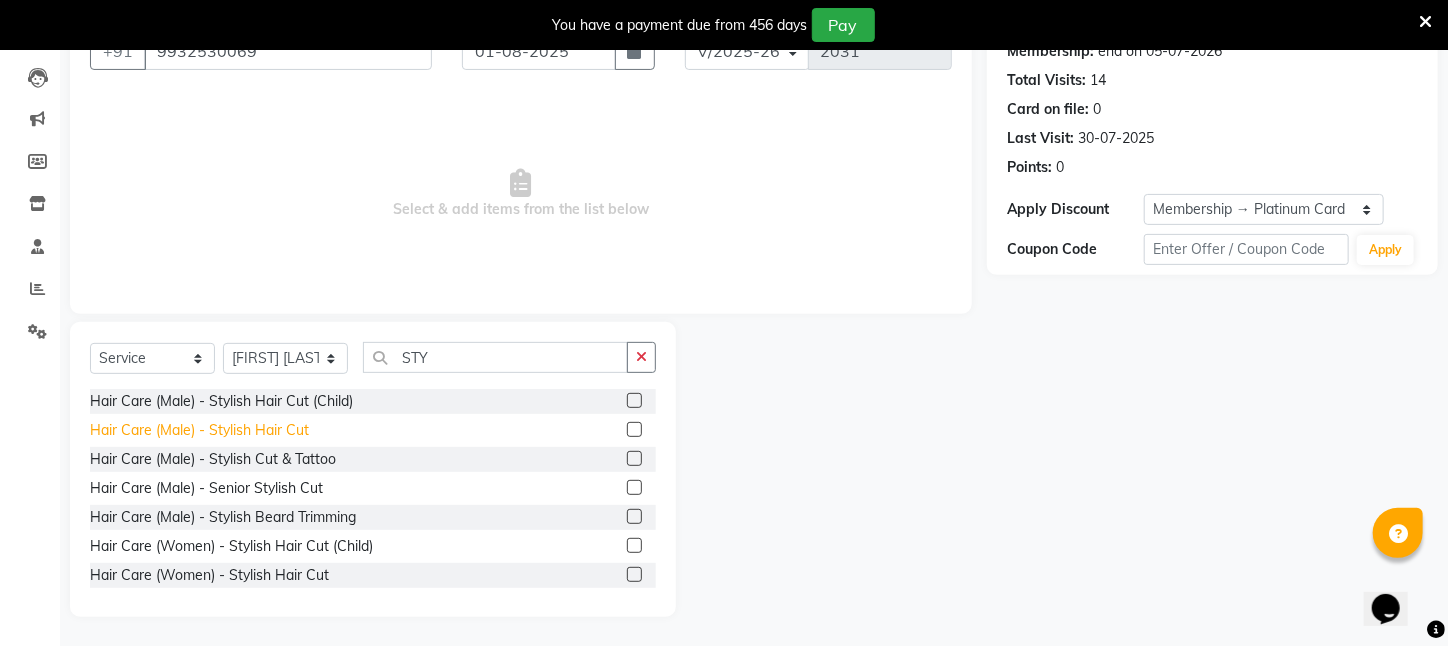 click on "Hair Care (Male)   -   Stylish Hair Cut" 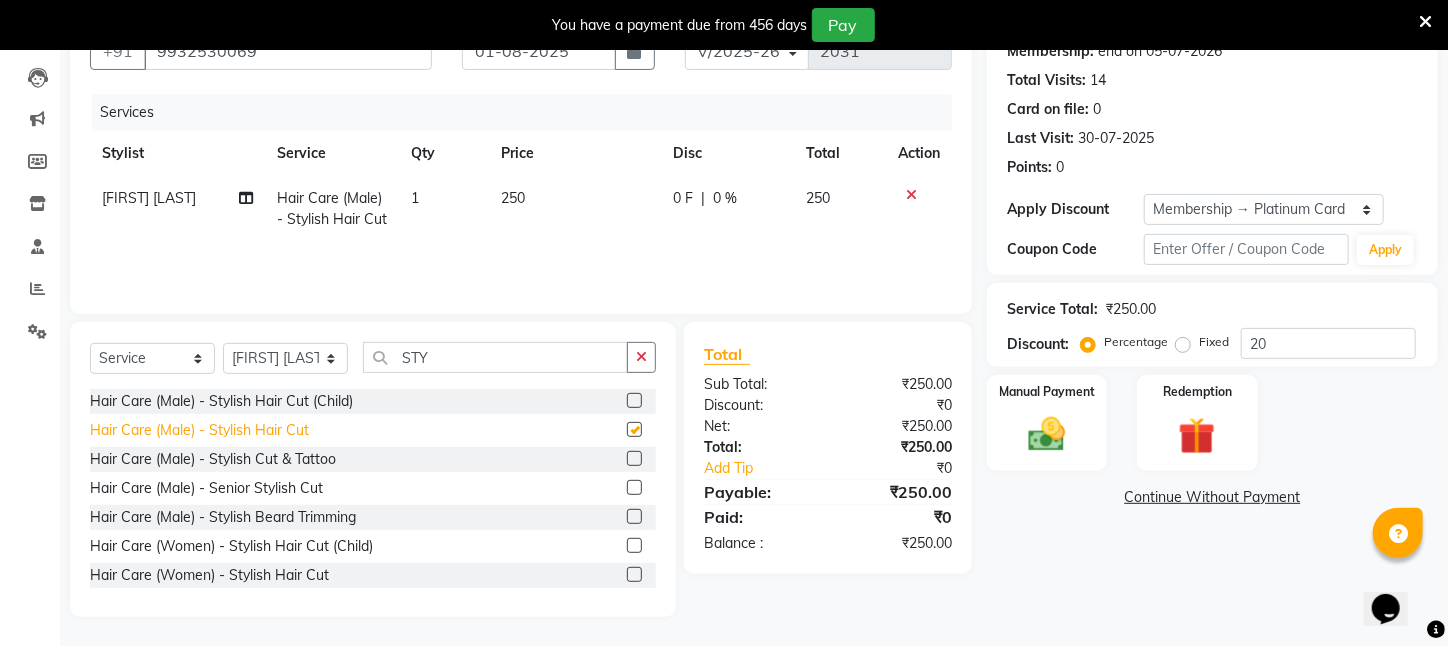 checkbox on "false" 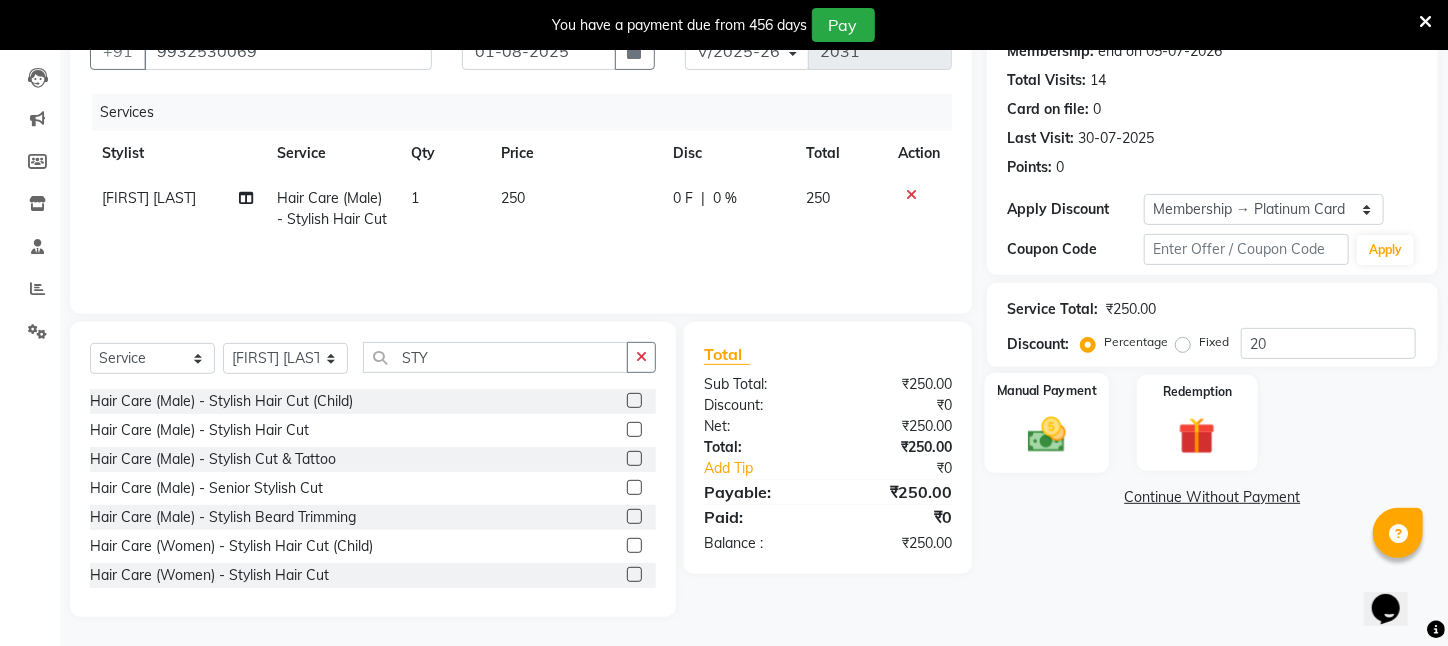 click 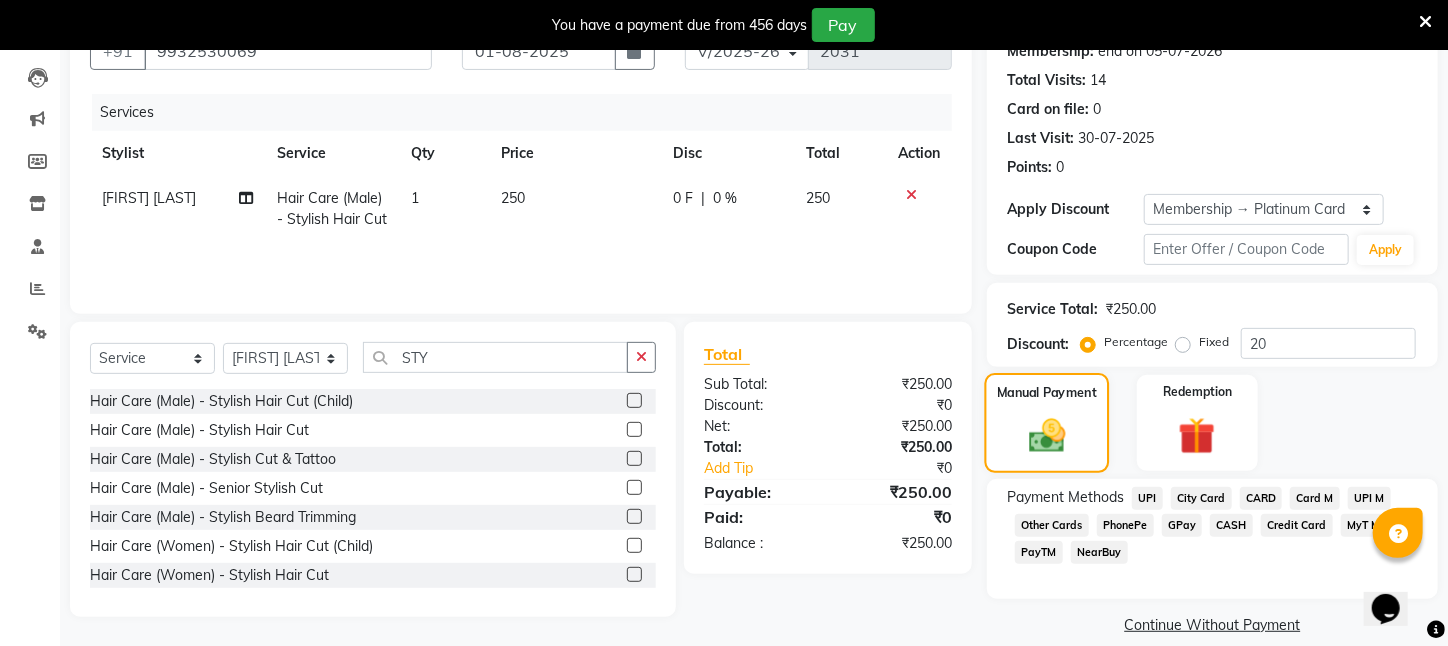 click 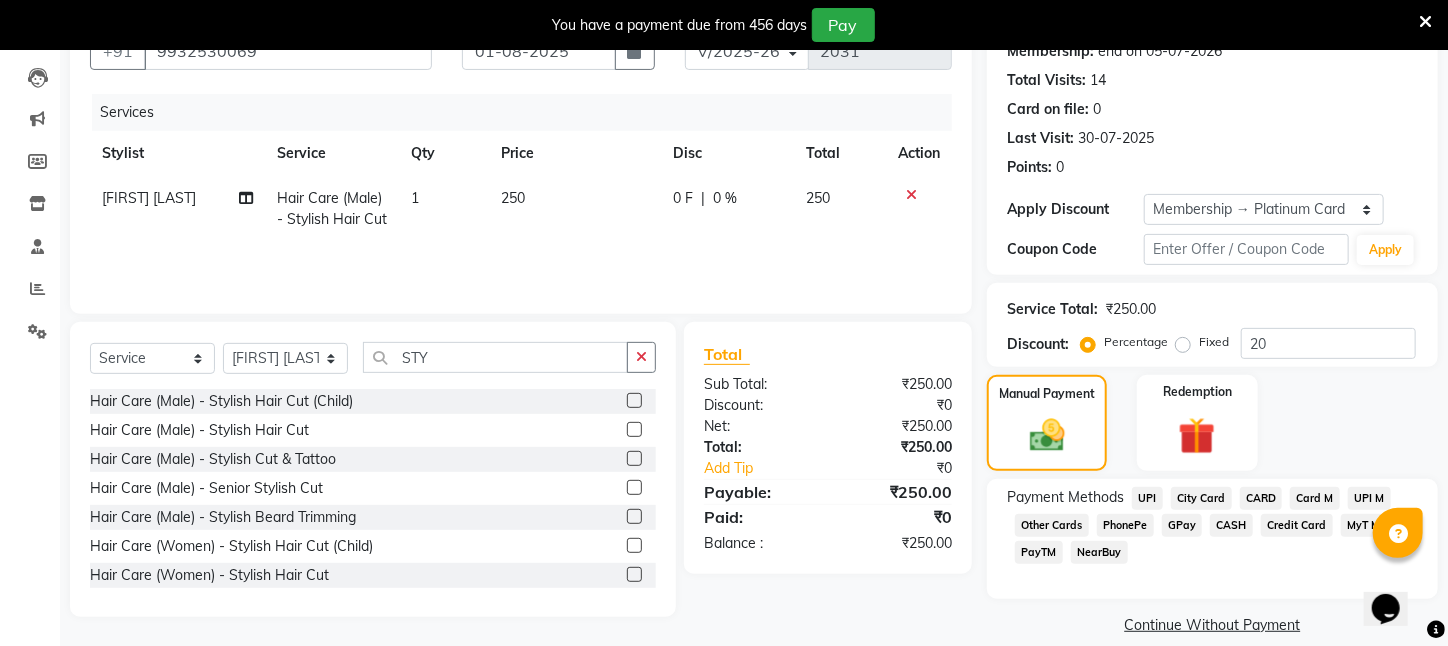click on "PayTM" 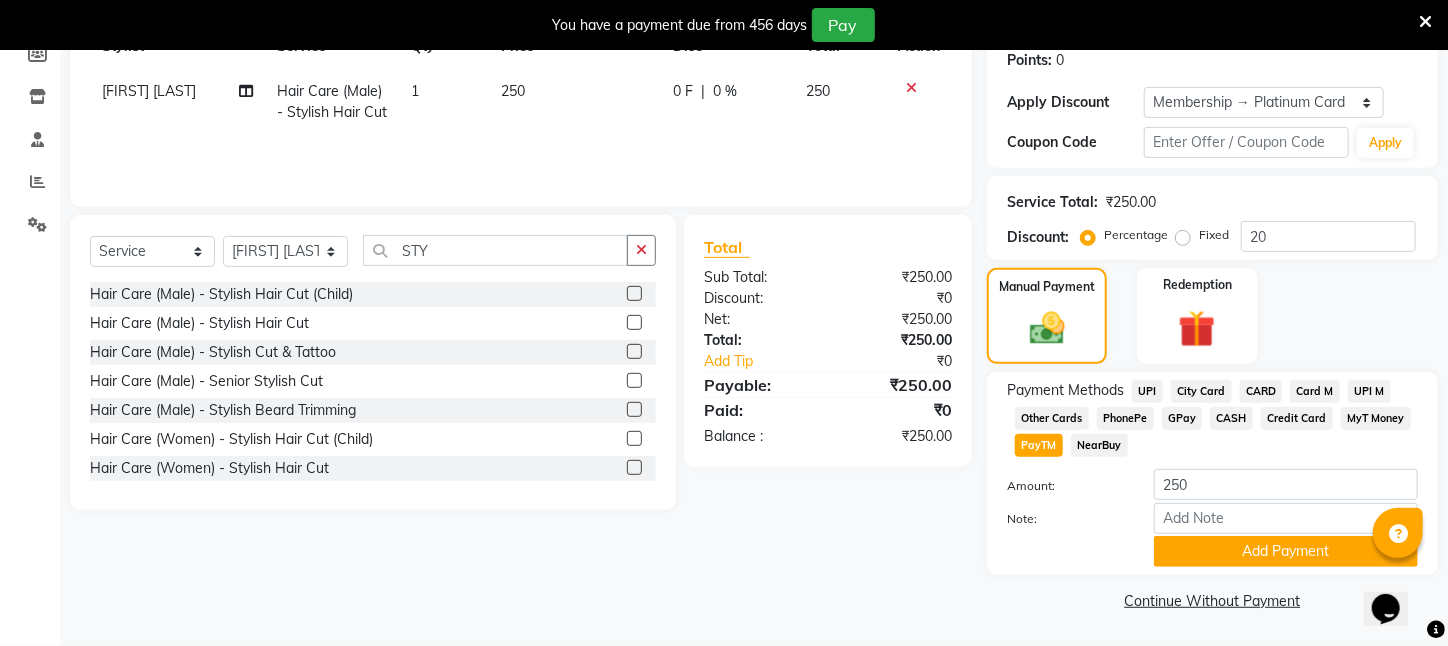 scroll, scrollTop: 332, scrollLeft: 0, axis: vertical 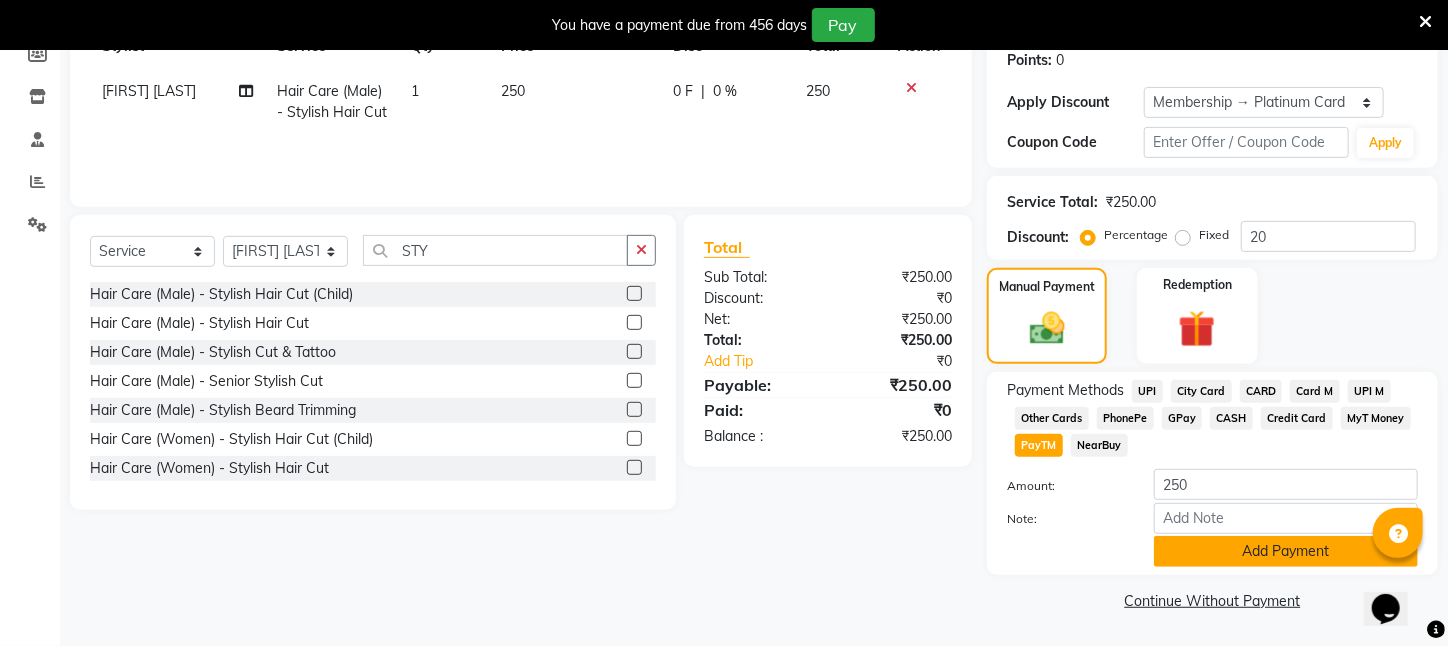 click on "Add Payment" 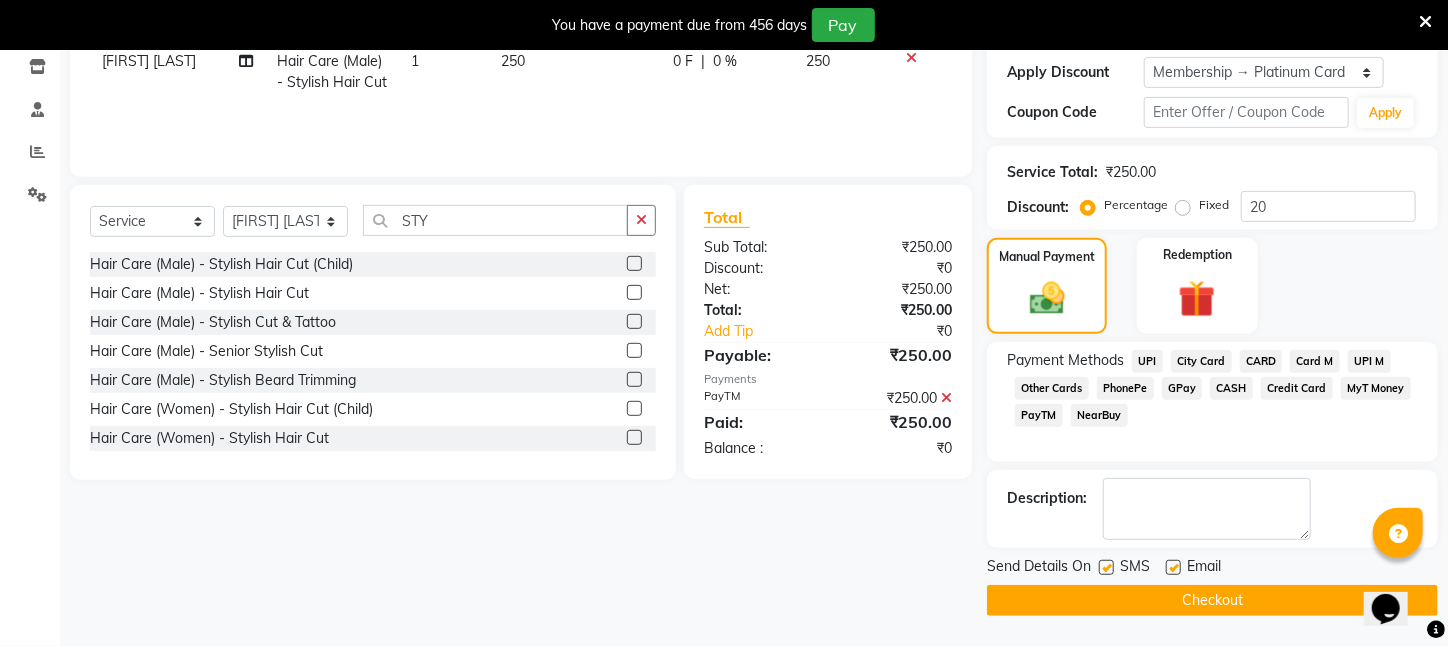 scroll, scrollTop: 361, scrollLeft: 0, axis: vertical 